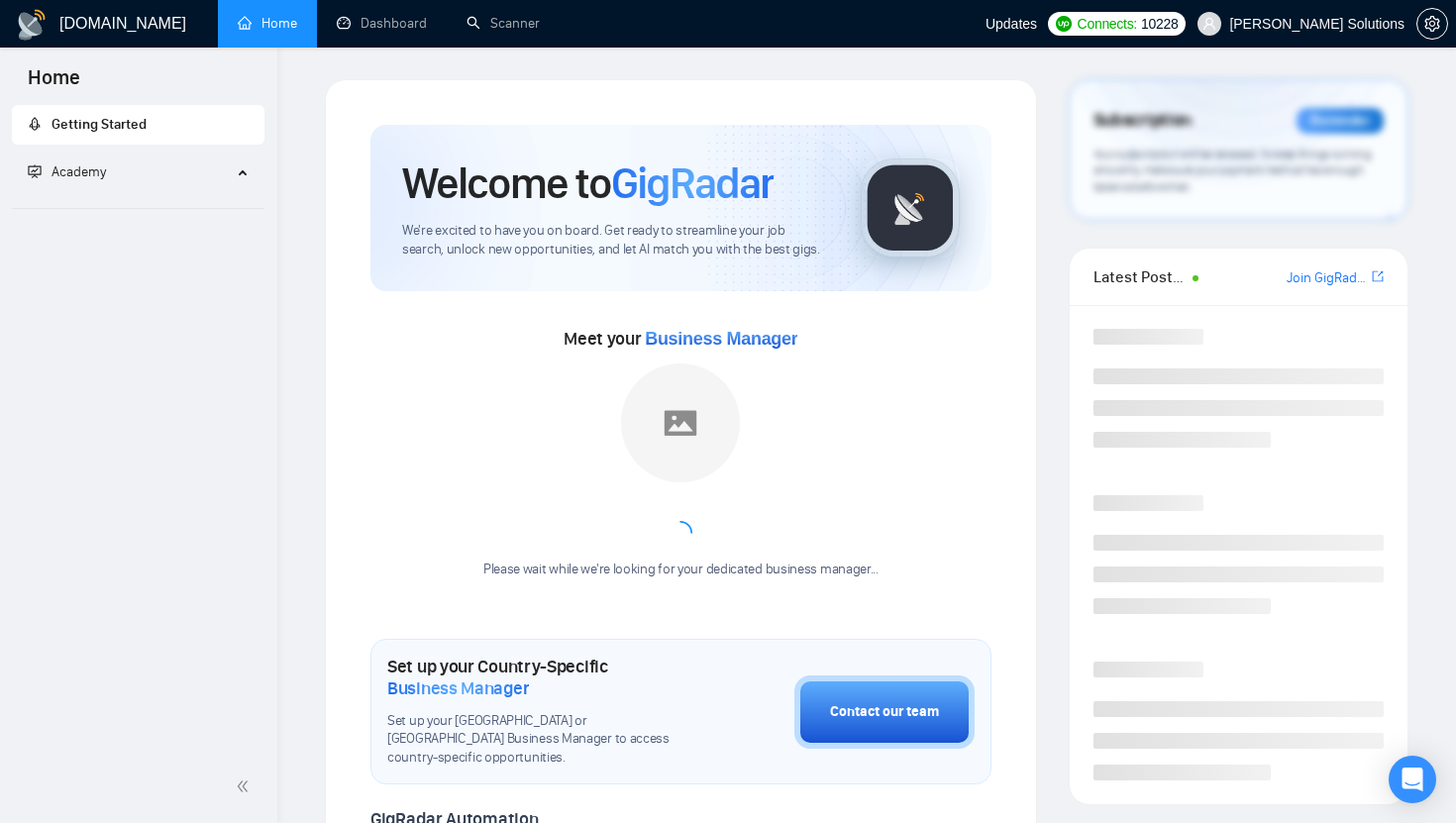 scroll, scrollTop: 0, scrollLeft: 0, axis: both 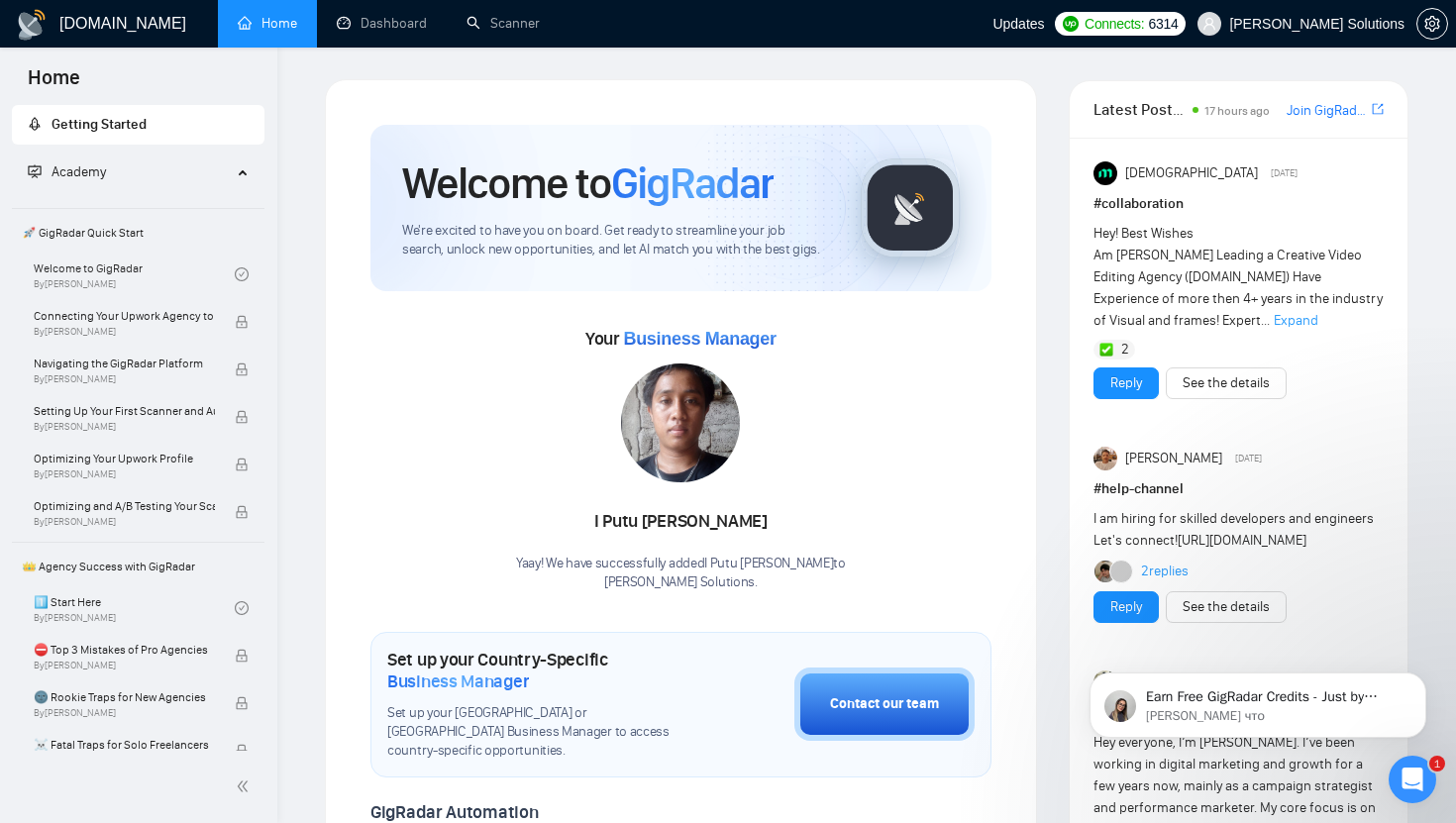 click 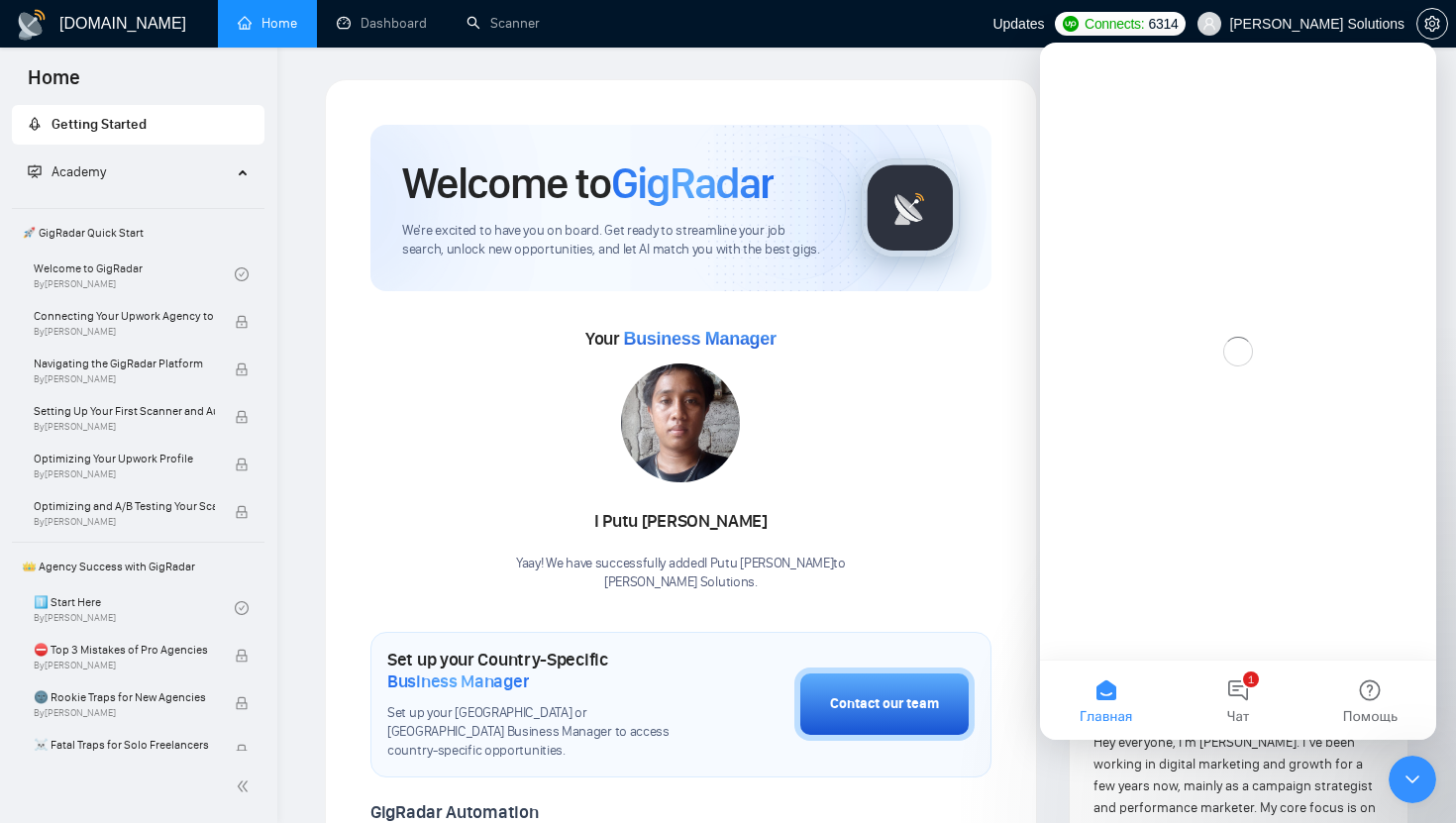 scroll, scrollTop: 0, scrollLeft: 0, axis: both 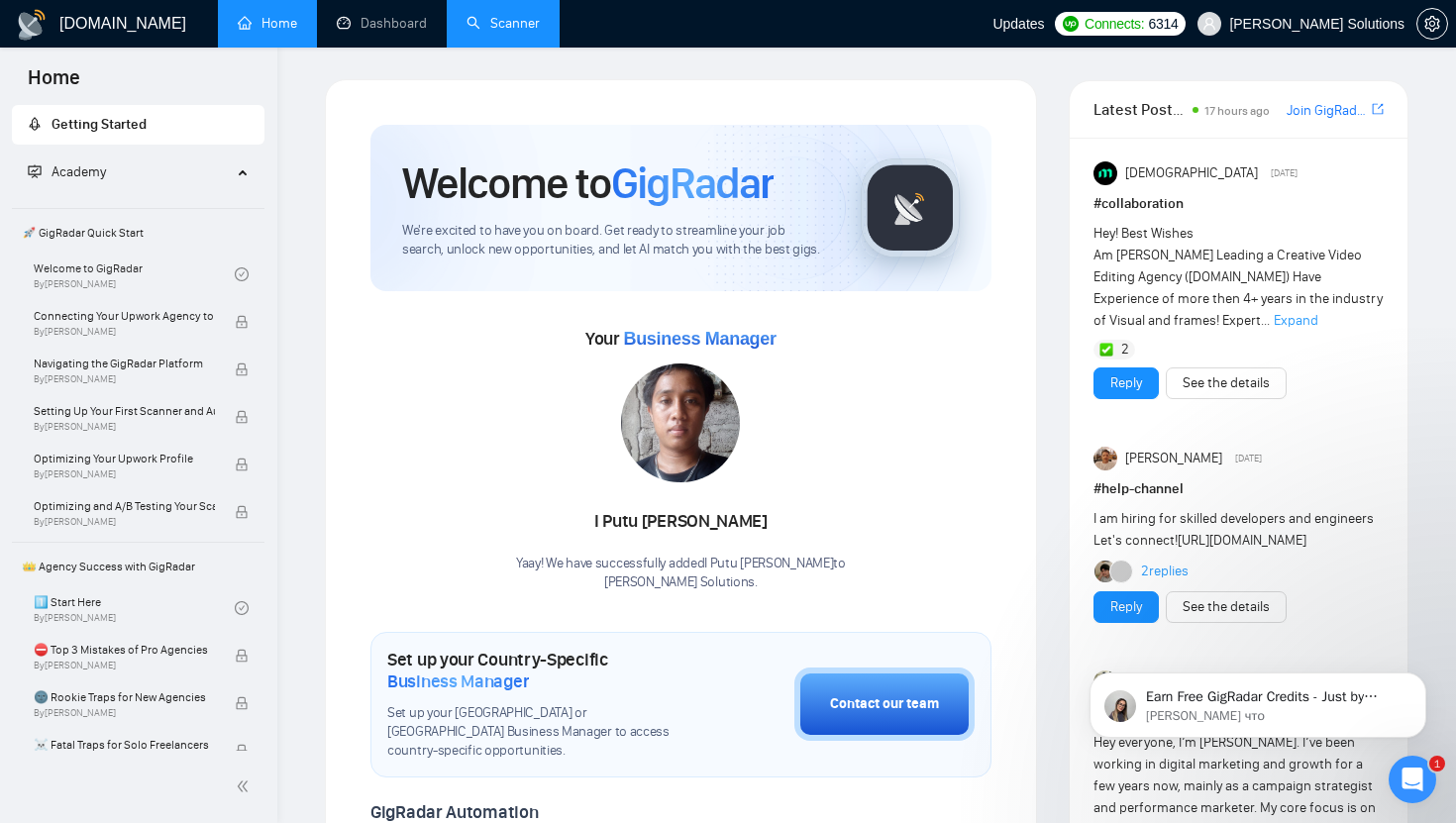 click on "Scanner" at bounding box center [503, 23] 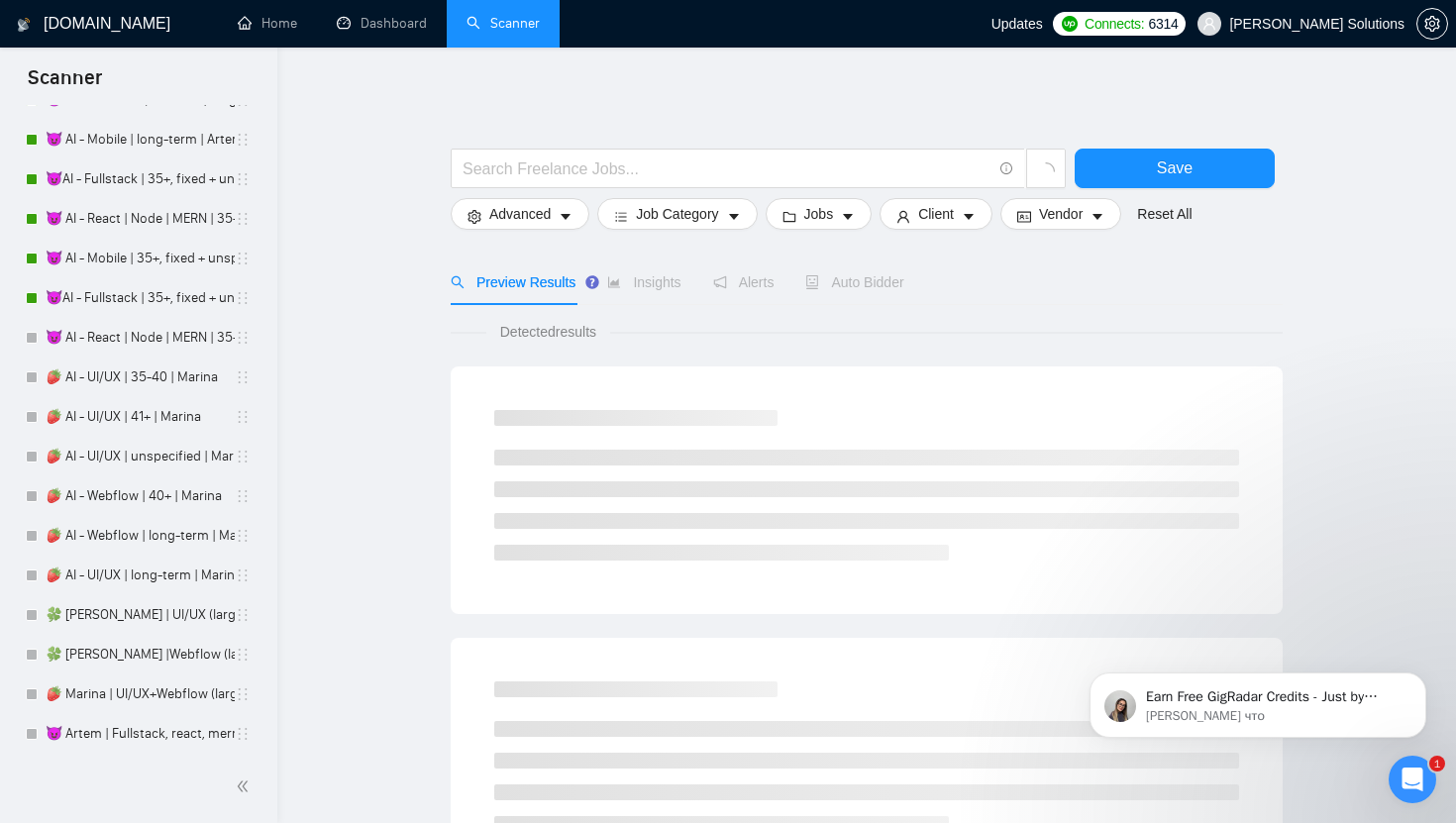 scroll, scrollTop: 4654, scrollLeft: 0, axis: vertical 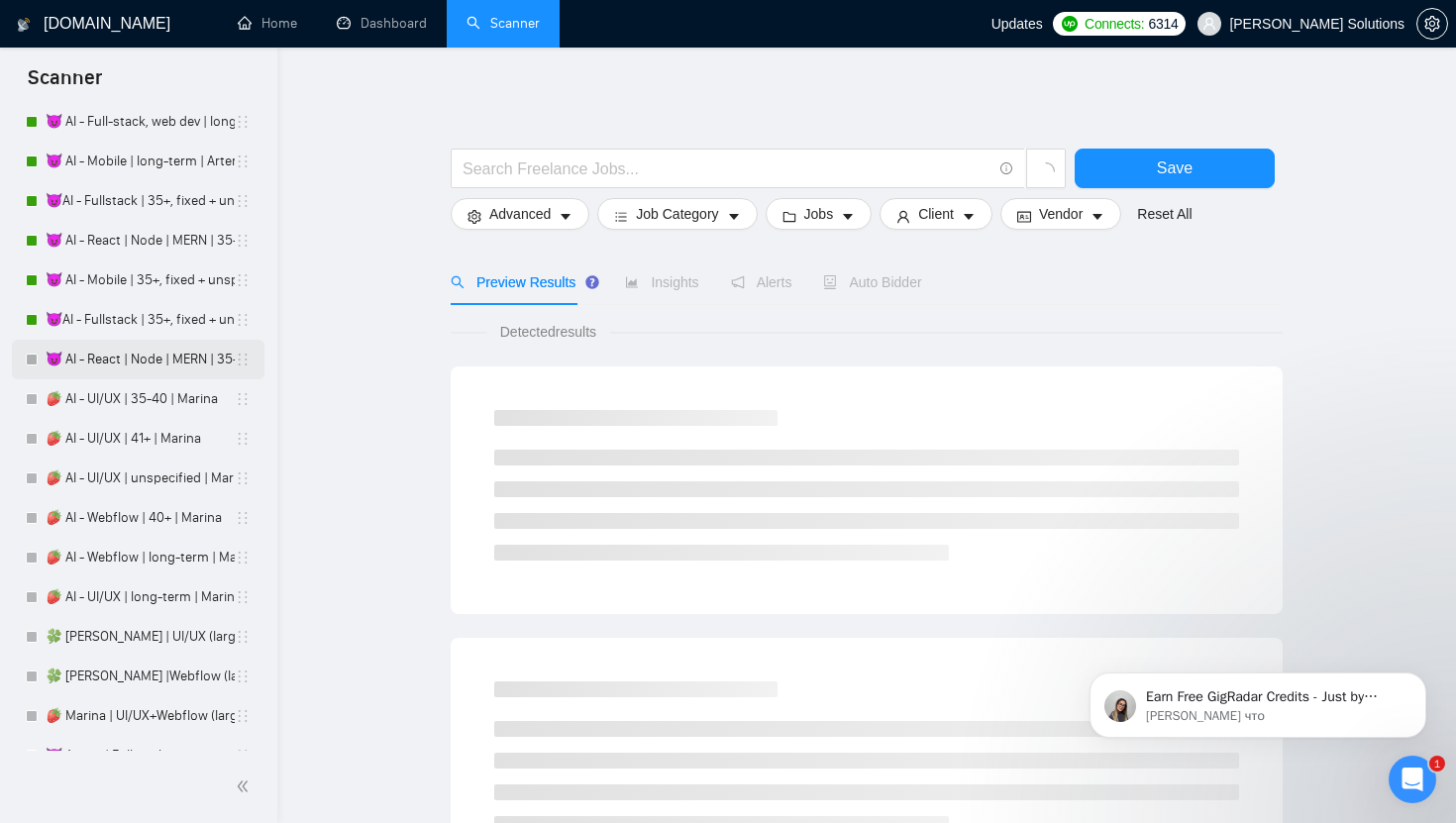 click on "😈 AI - React | Node | MERN | 35+, fixed + unspec (expert) | Artem" at bounding box center [140, 360] 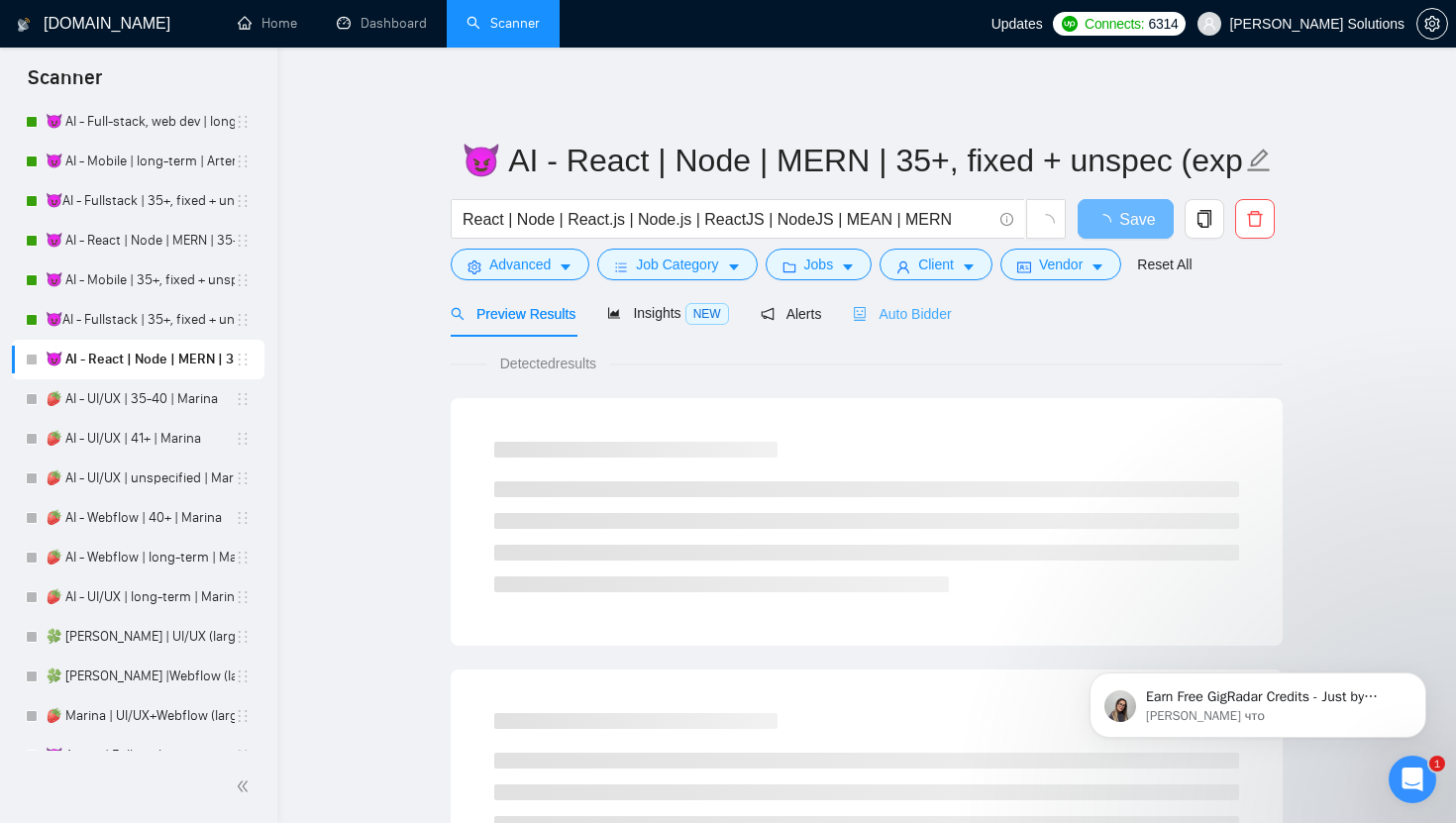 click on "Auto Bidder" at bounding box center (901, 313) 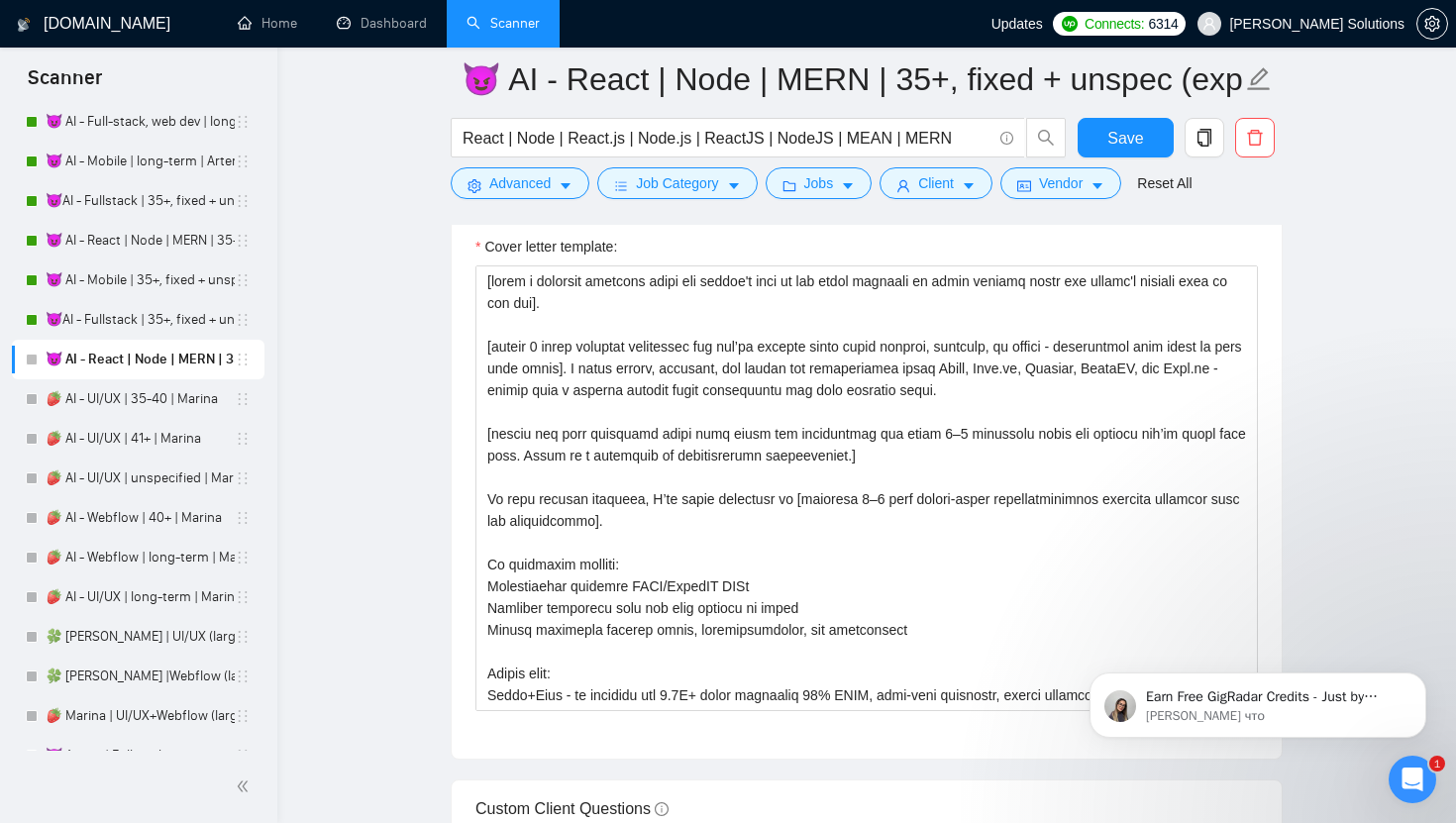 scroll, scrollTop: 1608, scrollLeft: 0, axis: vertical 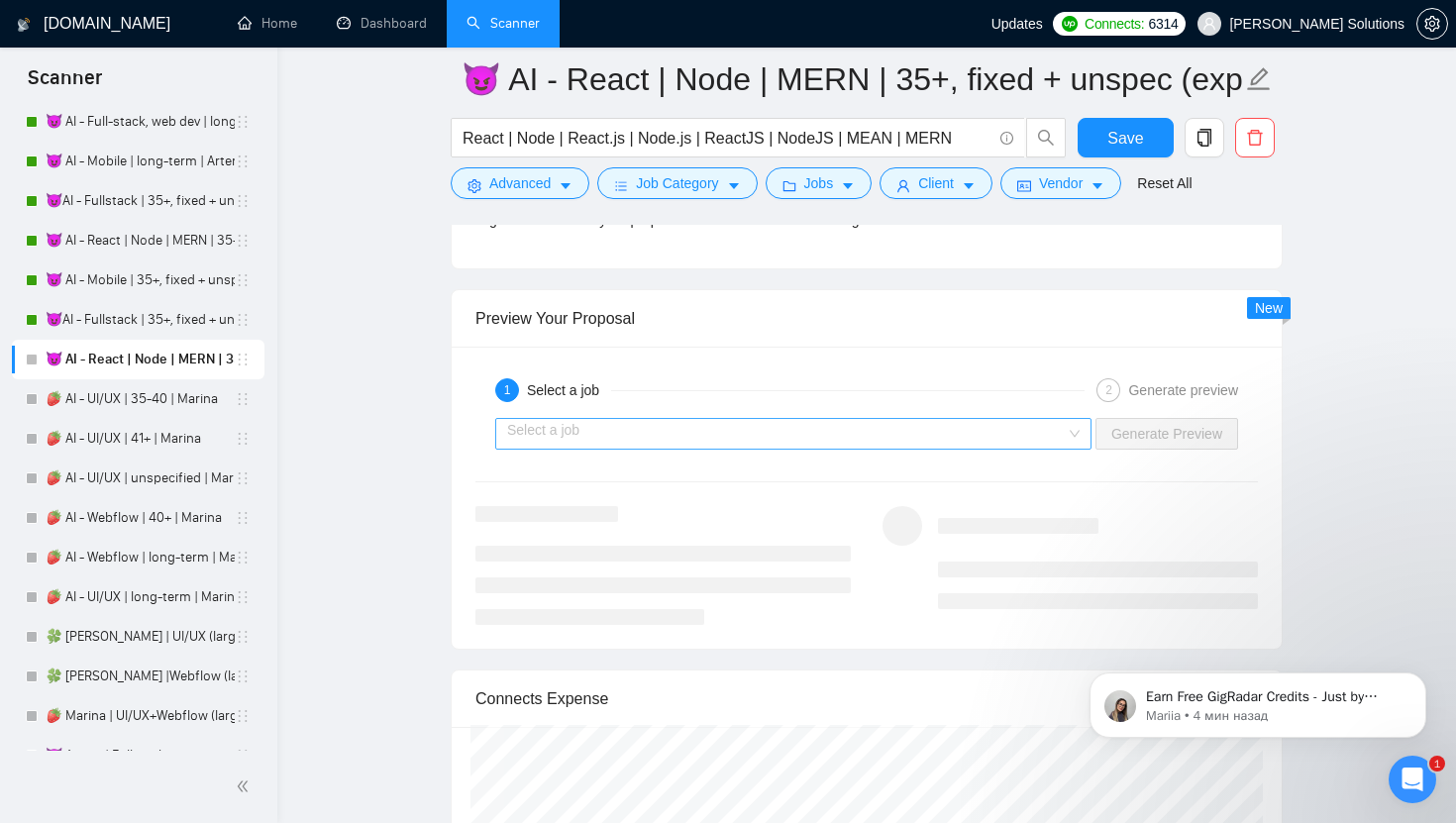 click at bounding box center (786, 434) 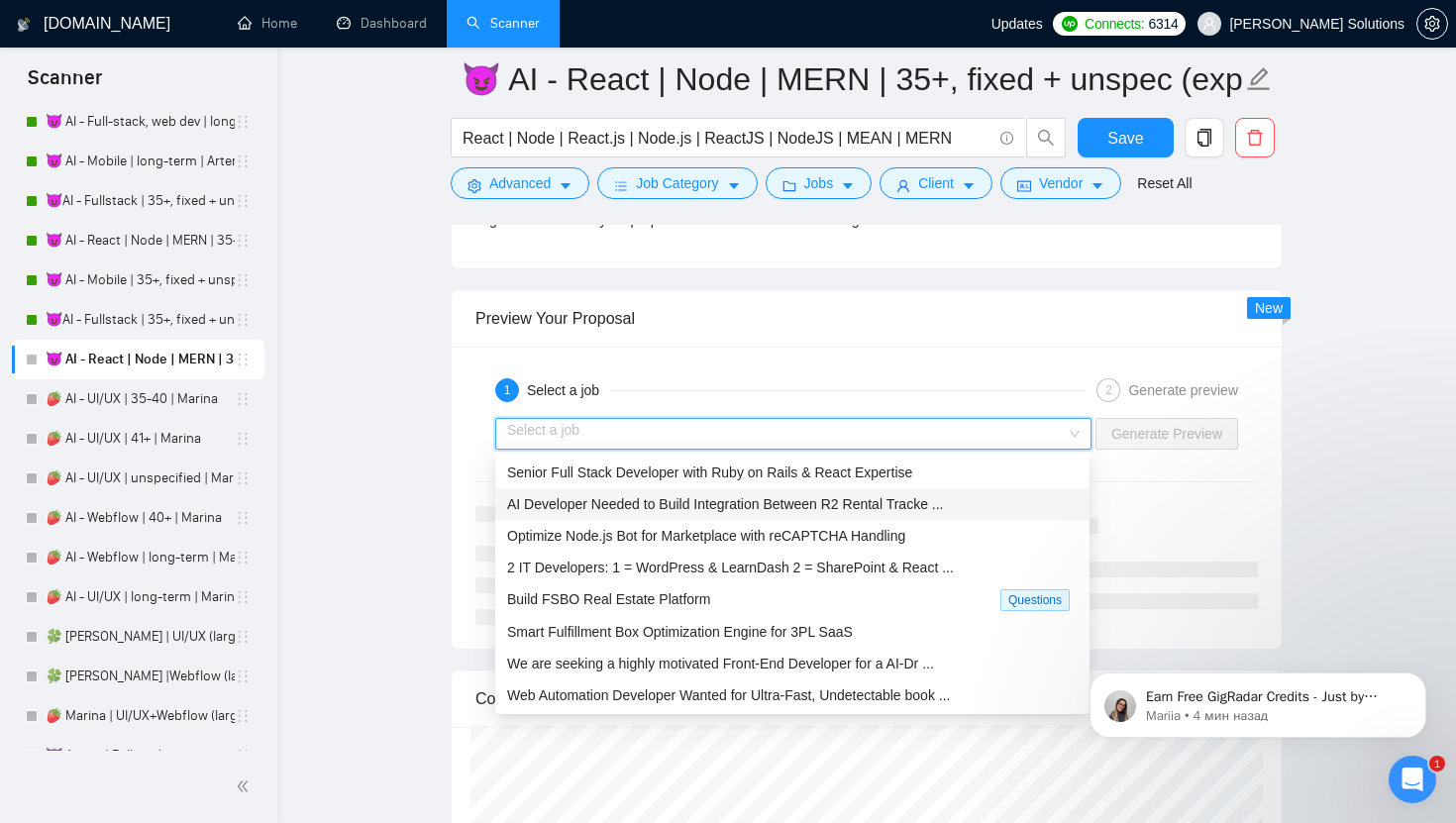 click on "Senior Full Stack Developer with Ruby on Rails & React Expertise" at bounding box center (709, 472) 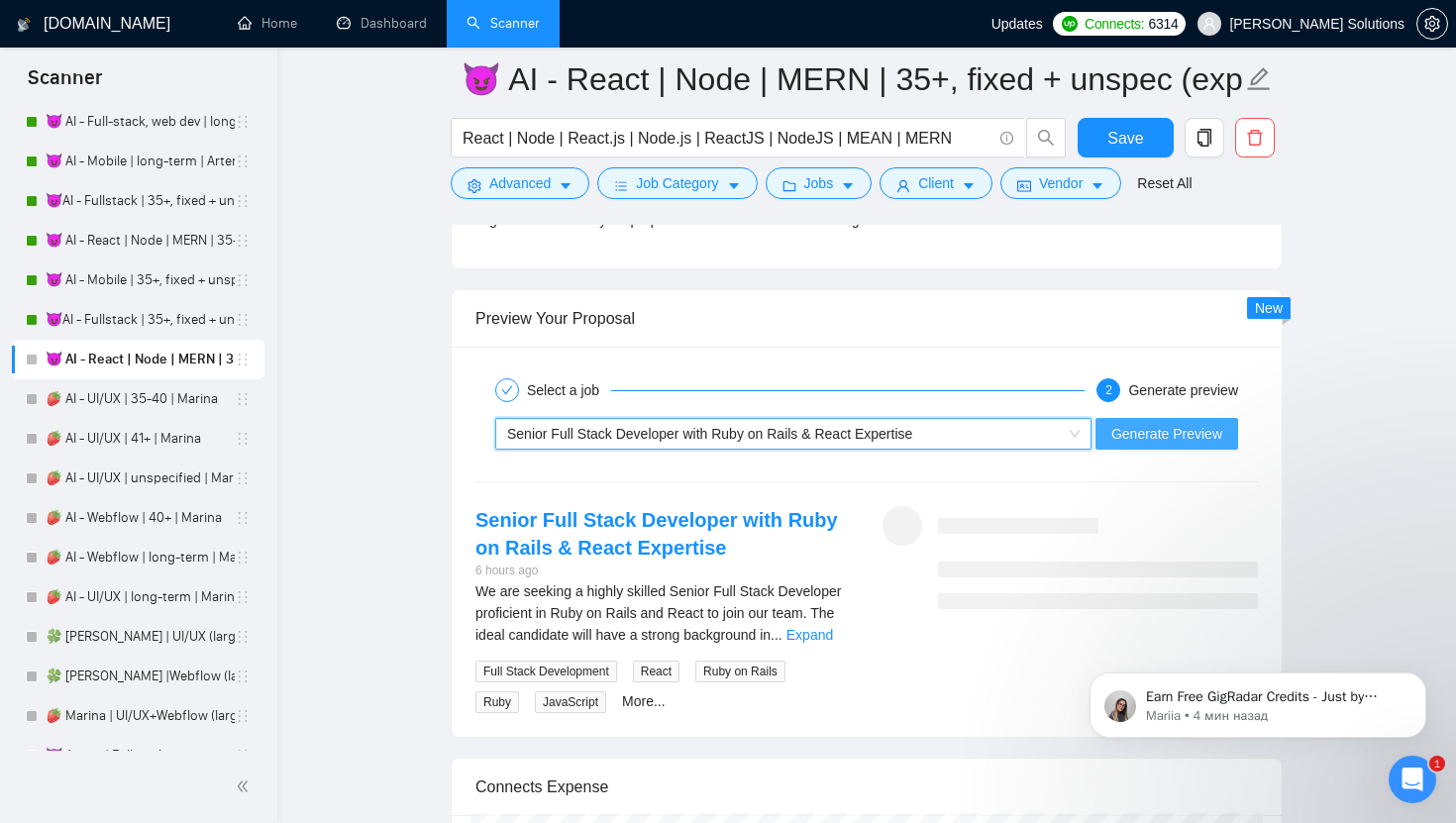 click on "Generate Preview" at bounding box center [1167, 434] 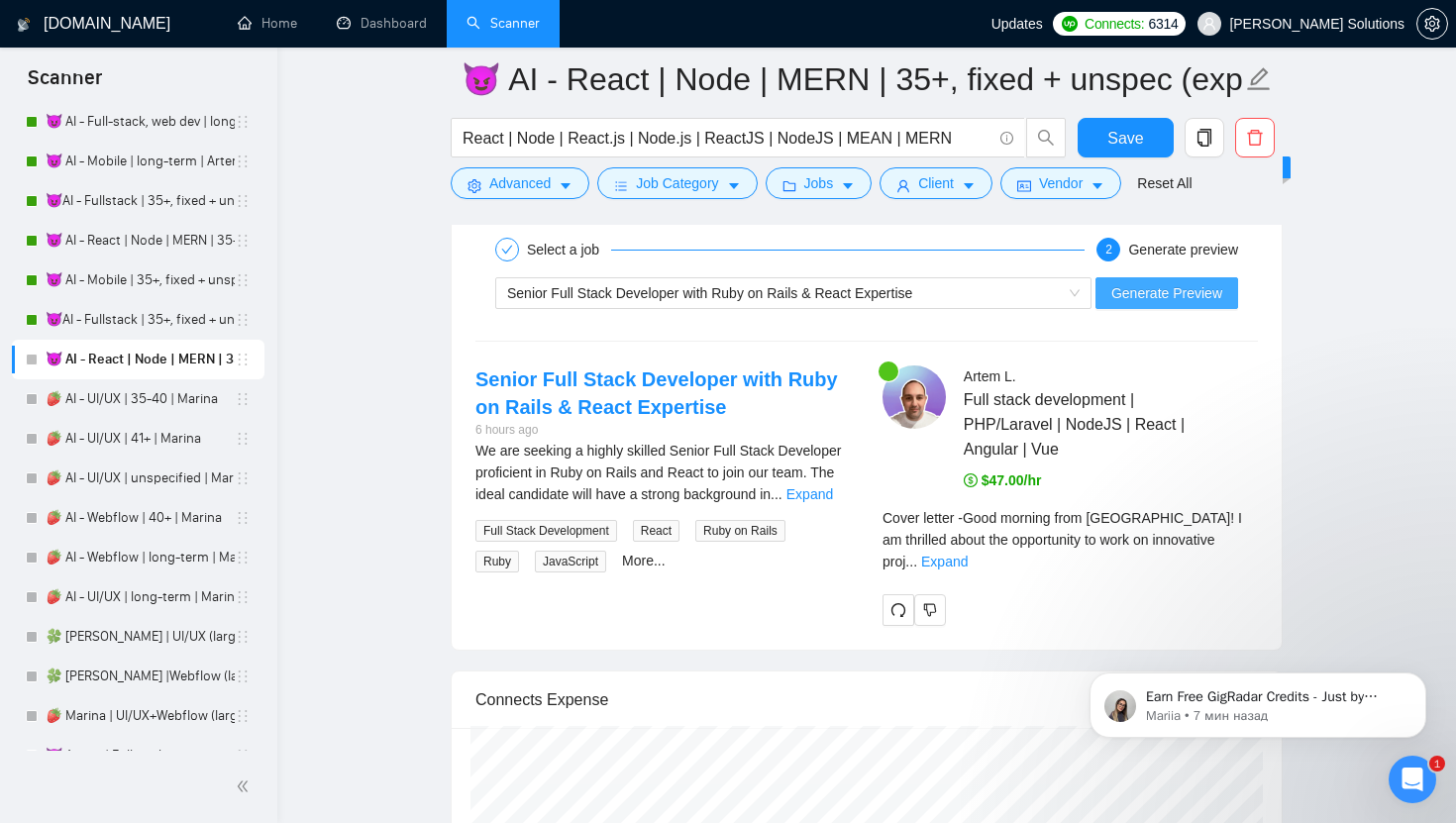scroll, scrollTop: 3459, scrollLeft: 0, axis: vertical 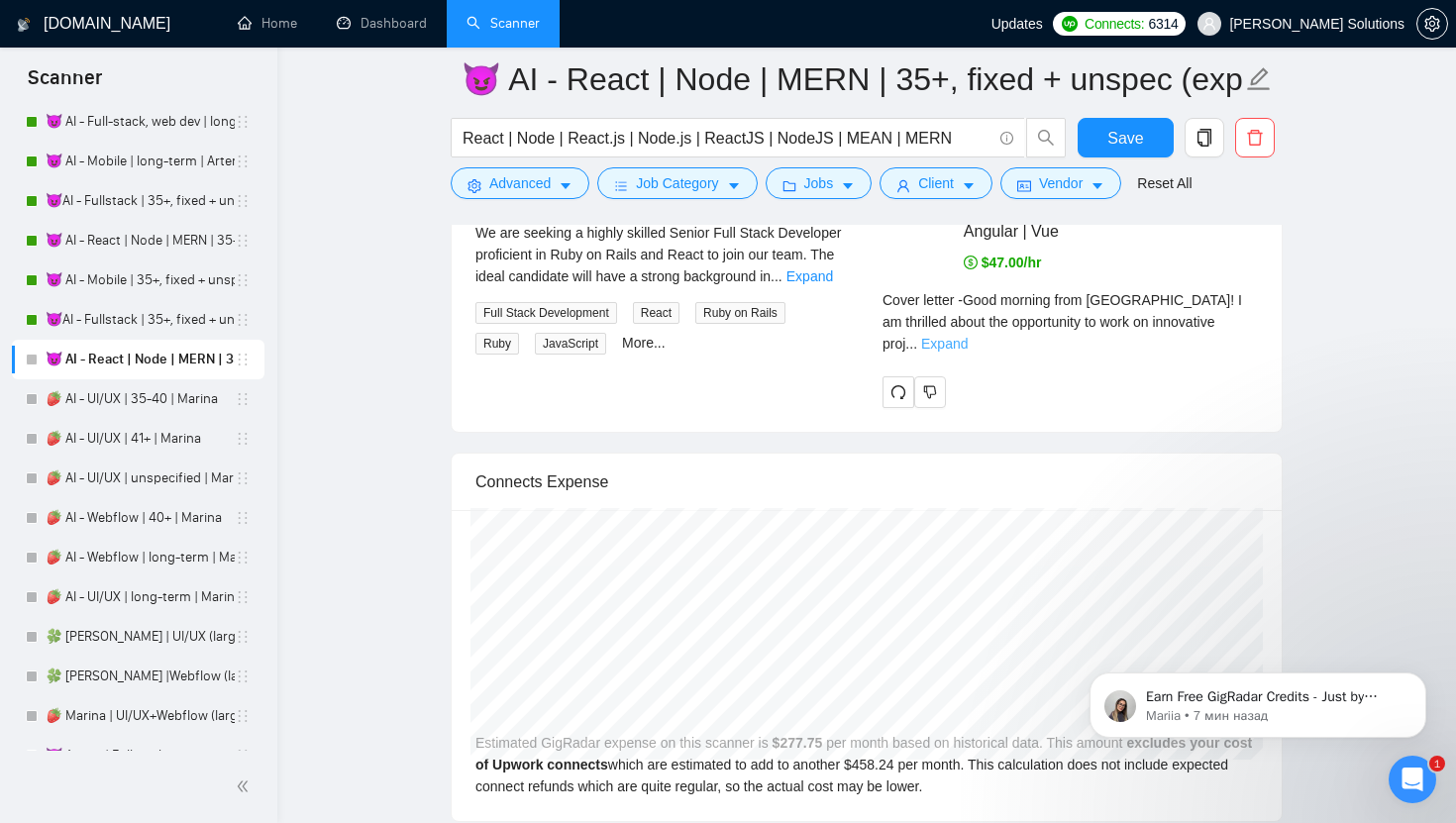 click on "Expand" at bounding box center (944, 344) 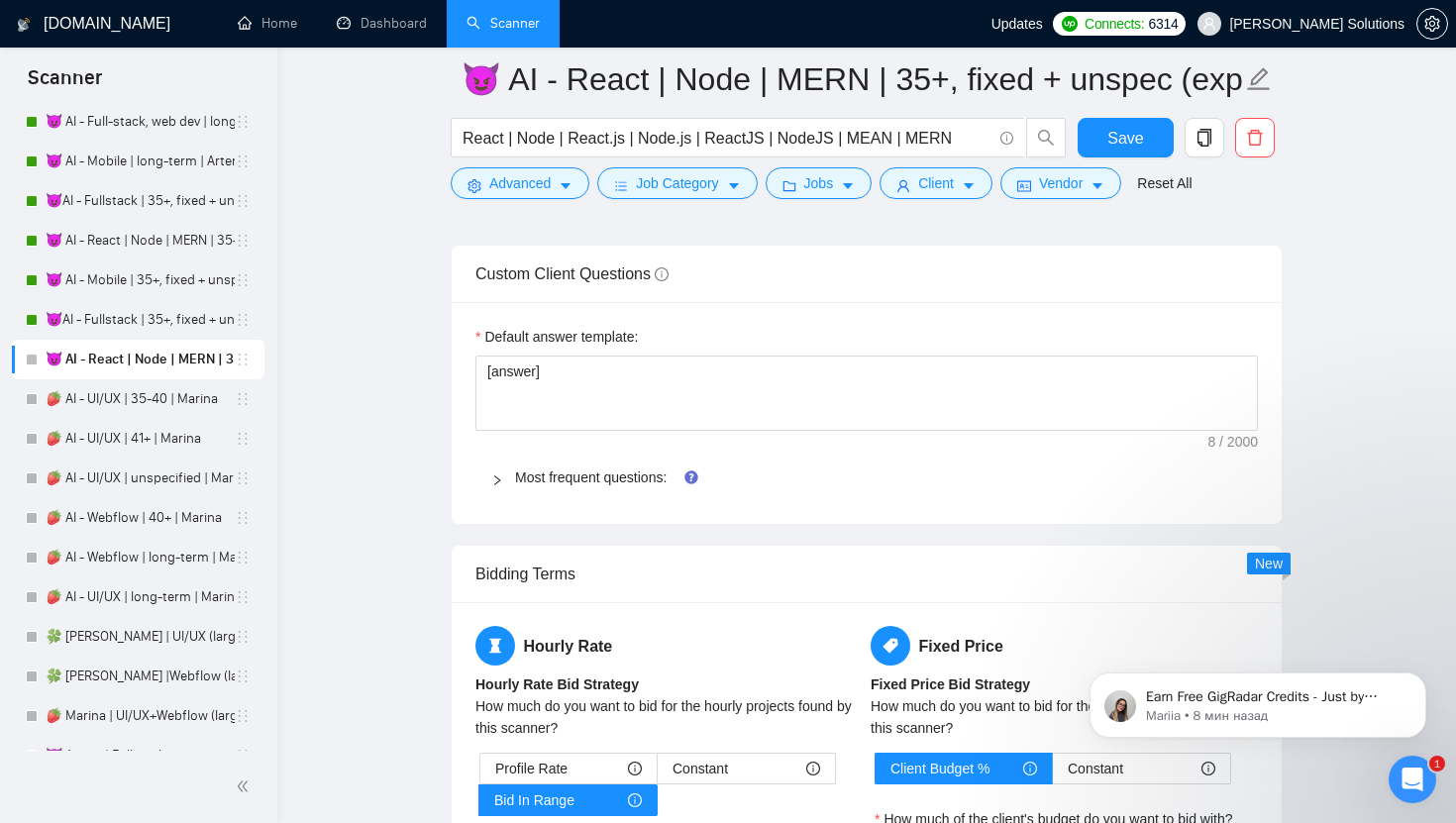 scroll, scrollTop: 1897, scrollLeft: 0, axis: vertical 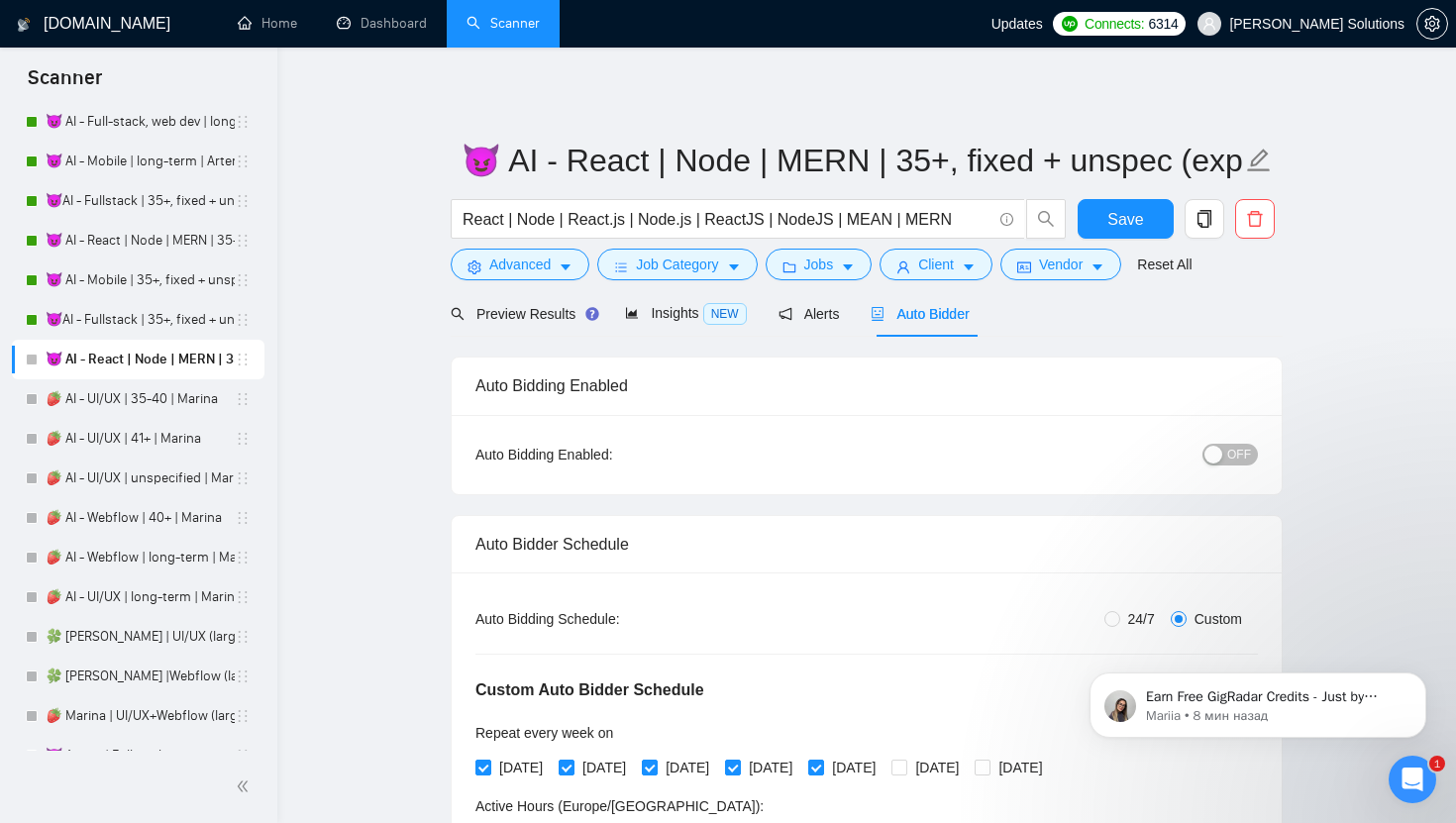 click on "Auto Bidding Enabled: OFF" at bounding box center (867, 455) 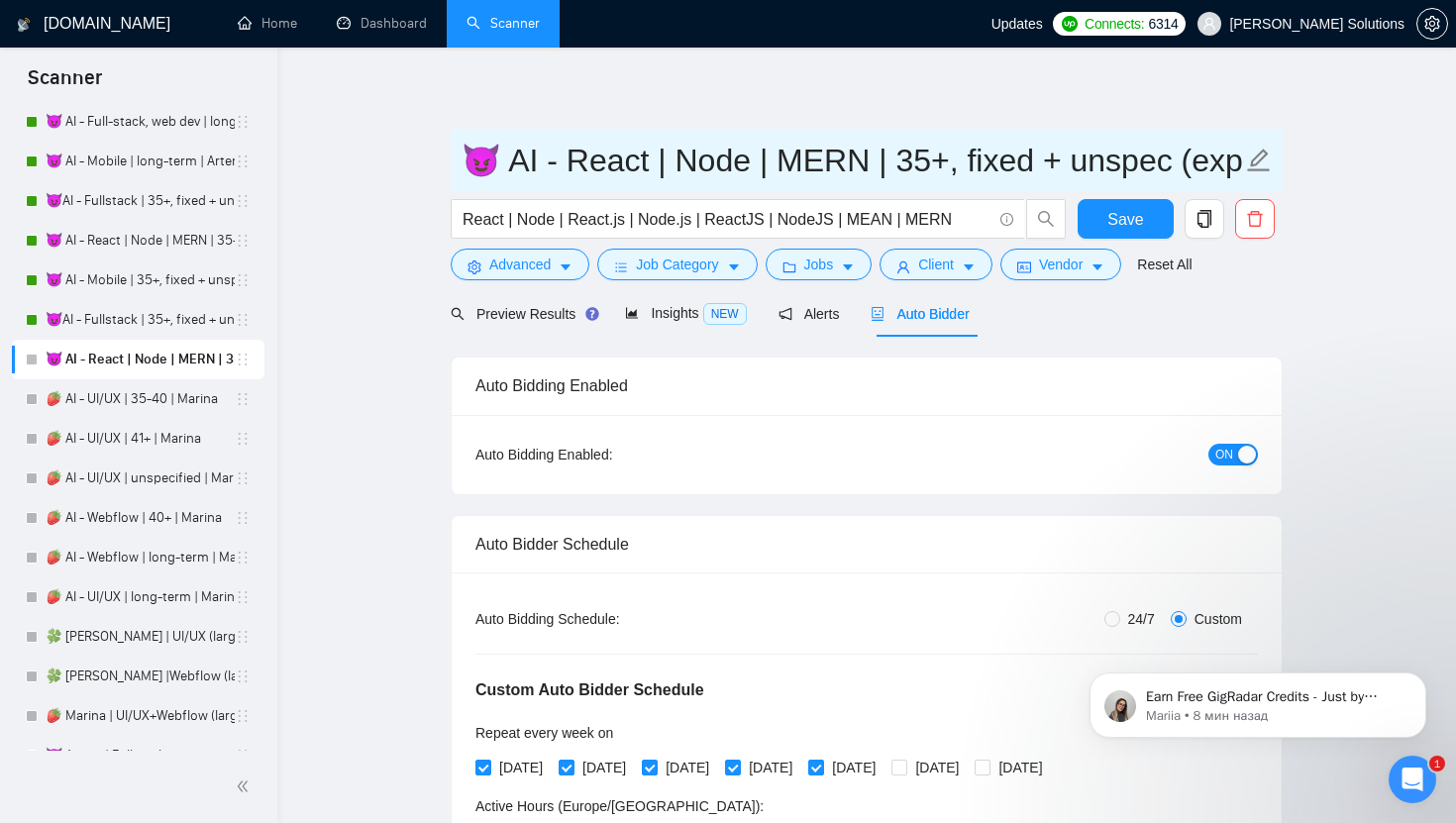 drag, startPoint x: 1127, startPoint y: 162, endPoint x: 1220, endPoint y: 159, distance: 93.04837 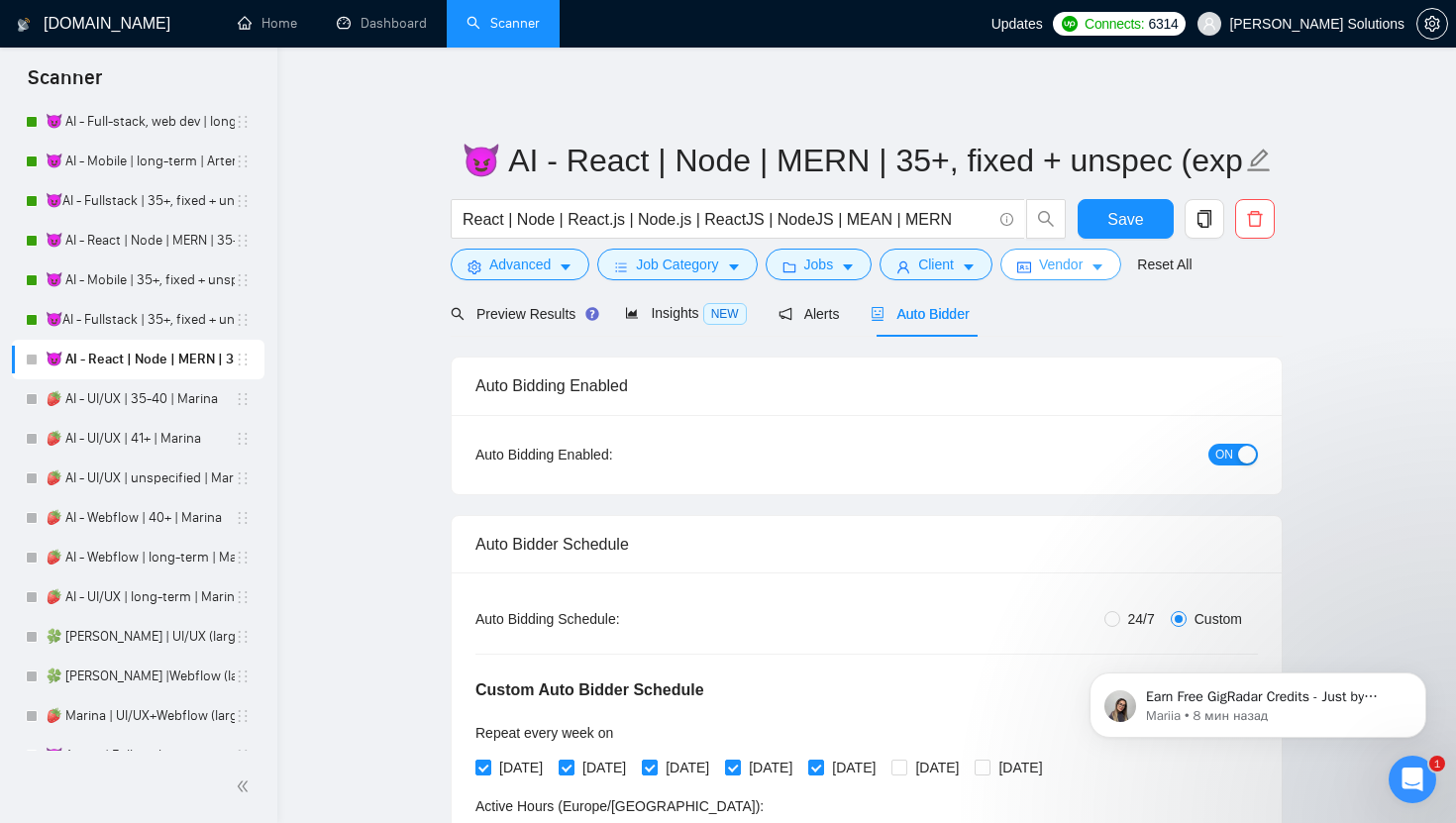 click on "Vendor" at bounding box center (1061, 264) 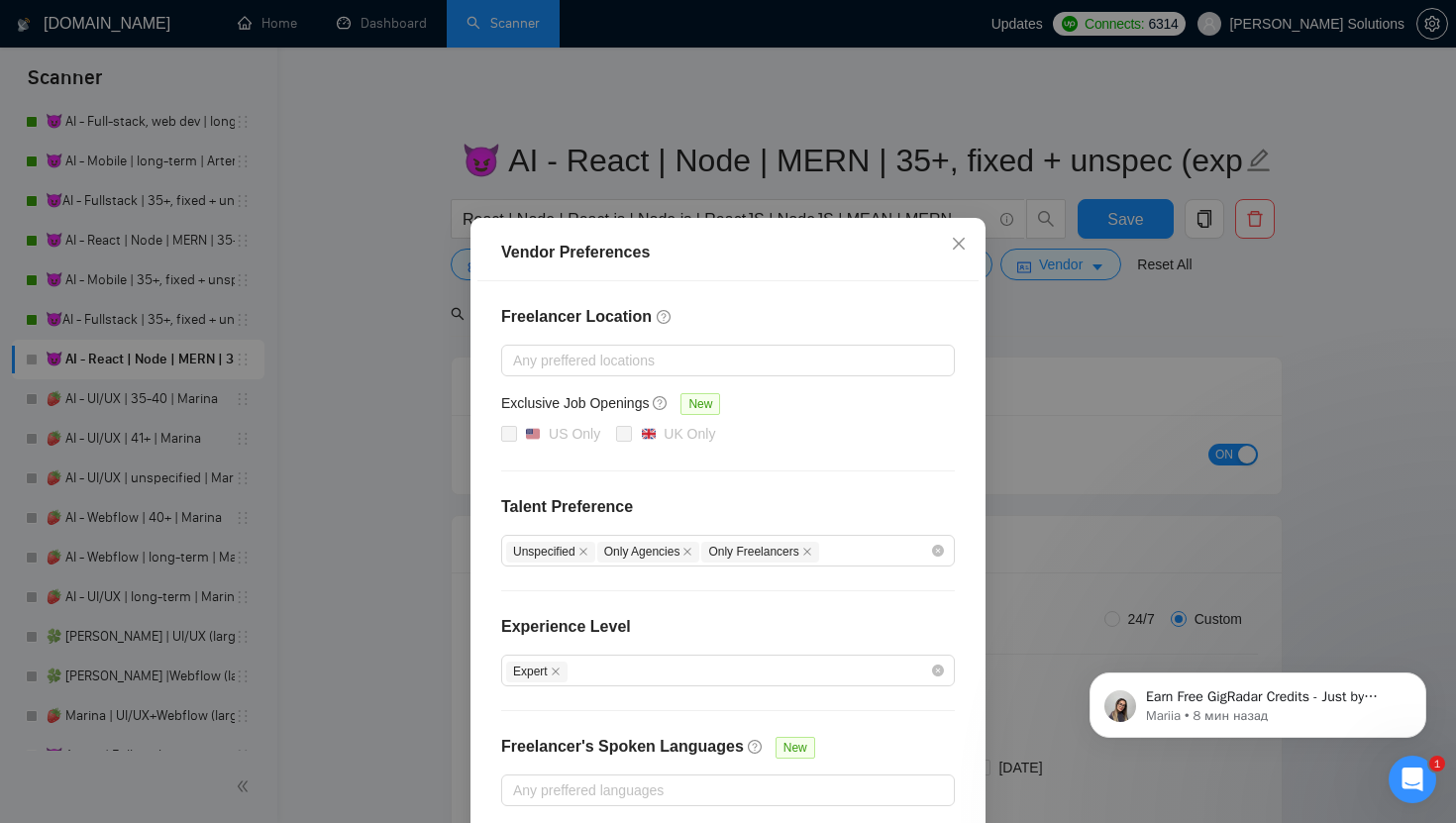 click on "Vendor Preferences Freelancer Location     Any preffered locations Exclusive Job Openings [GEOGRAPHIC_DATA] Only UK Only Talent Preference Unspecified Only Agencies Only Freelancers   Experience Level Expert   Freelancer's Spoken Languages New   Any preffered languages Reset OK" at bounding box center (728, 411) 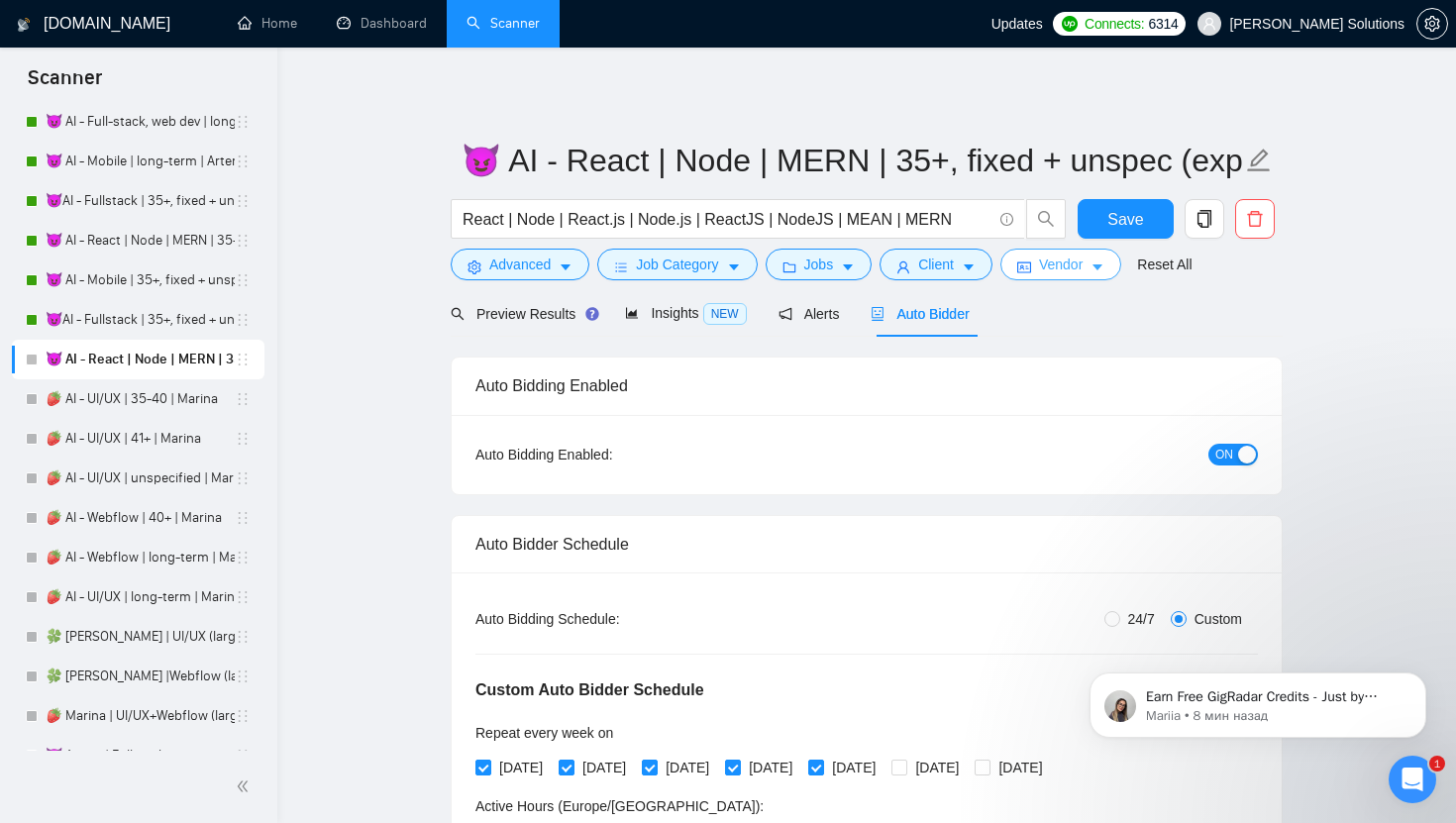 click on "Scanner New Scanner My Scanners 🚫😉 AI - Web dev | 35-40 | Daria  🚫😉 AI - Web dev | 41-45 | Daria  🚫😉 AI - Web dev | 46-60 | Daria  🚫😉 AI - Web dev | fixed price | Daria  🚫😉 AI - Web dev | unspecified budget | Daria  🚫😉 AI - Fintech | 45+ | Daria 🚫🚫😉 AI - Fintech | 45+ | Daria 🚫😉 AI - Medtech | 35+ | Daria 🚫🚫😉 AI - Medtech | 35+ | Daria 🚫😉 AI - UI/UX | 35-45 | Daria 🚫😉 AI - UI/UX | 45-60 | Daria 🚫😉 AI - UI/UX | fixed price | Daria 🚫😉 AI - UI/UX | unspecified budget | Daria 🚫😉 AI - Webflow | 45+ | Daria ❌😉 AI - Webflow | 45+ | Daria 🚫😉 AI - Mobile | 35+ | Daria 🚫😉 AI - Mobile | fixed + unspecified | Daria ❌🍀 AI - UI/UX | 41+ | [GEOGRAPHIC_DATA] ([GEOGRAPHIC_DATA]/[GEOGRAPHIC_DATA]) ❌😉 AI - Mobile | 35+ | Daria ❌😉 AI - UI/UX | fixed price | Daria 🚫🍀 AI - UI/UX | fixed | [PERSON_NAME] ([GEOGRAPHIC_DATA]/[GEOGRAPHIC_DATA]) 🚫🍀 AI - UI/UX | 40+ | [PERSON_NAME] ([GEOGRAPHIC_DATA]/[GEOGRAPHIC_DATA]) 🚫🍀 AI - UI/UX | unspecified | [PERSON_NAME] ([GEOGRAPHIC_DATA]/[GEOGRAPHIC_DATA]) ✖️ 😉 Frontend Daria" at bounding box center [728, 411] 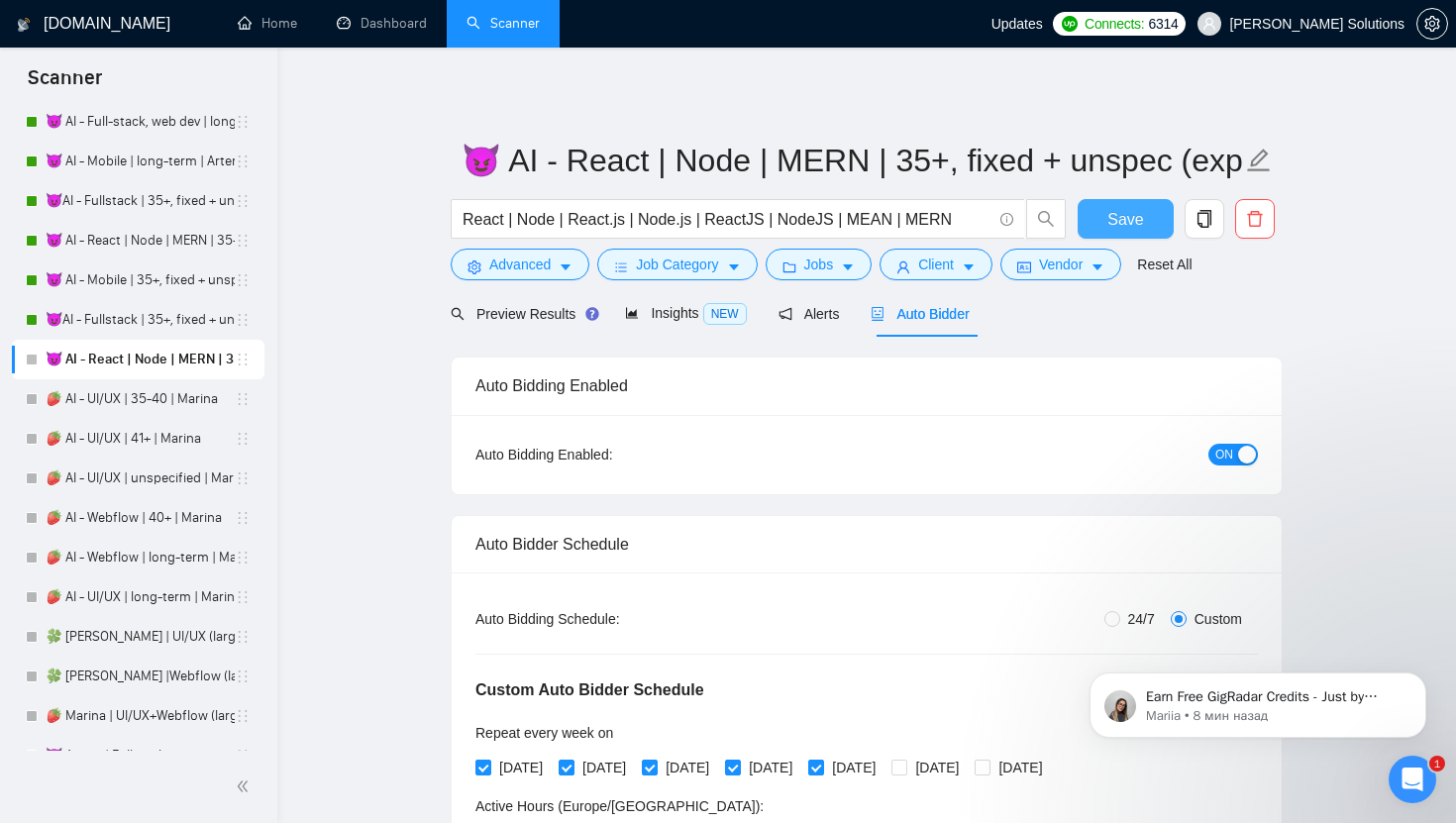 click on "Save" at bounding box center [1125, 219] 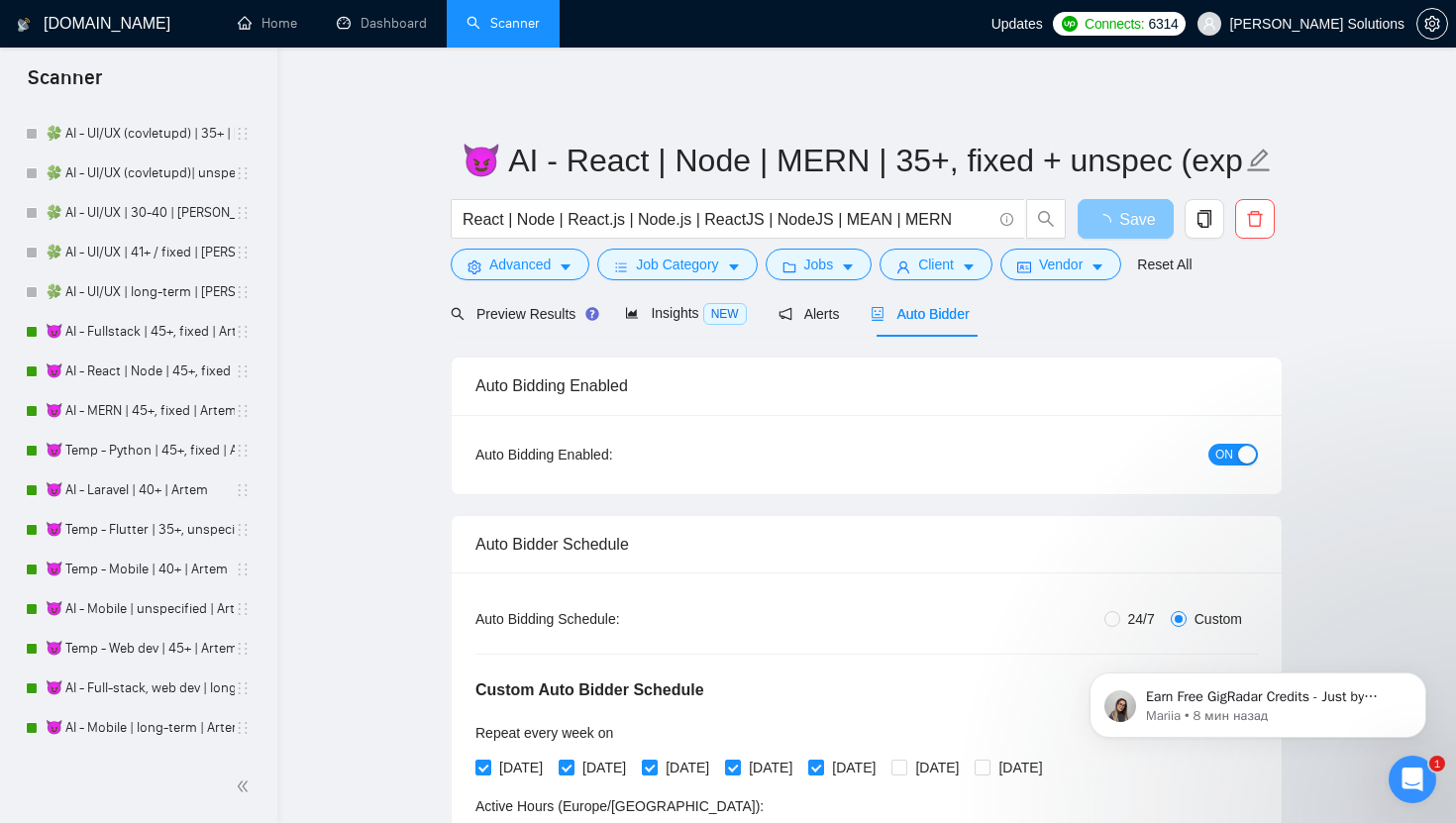 scroll, scrollTop: 4092, scrollLeft: 0, axis: vertical 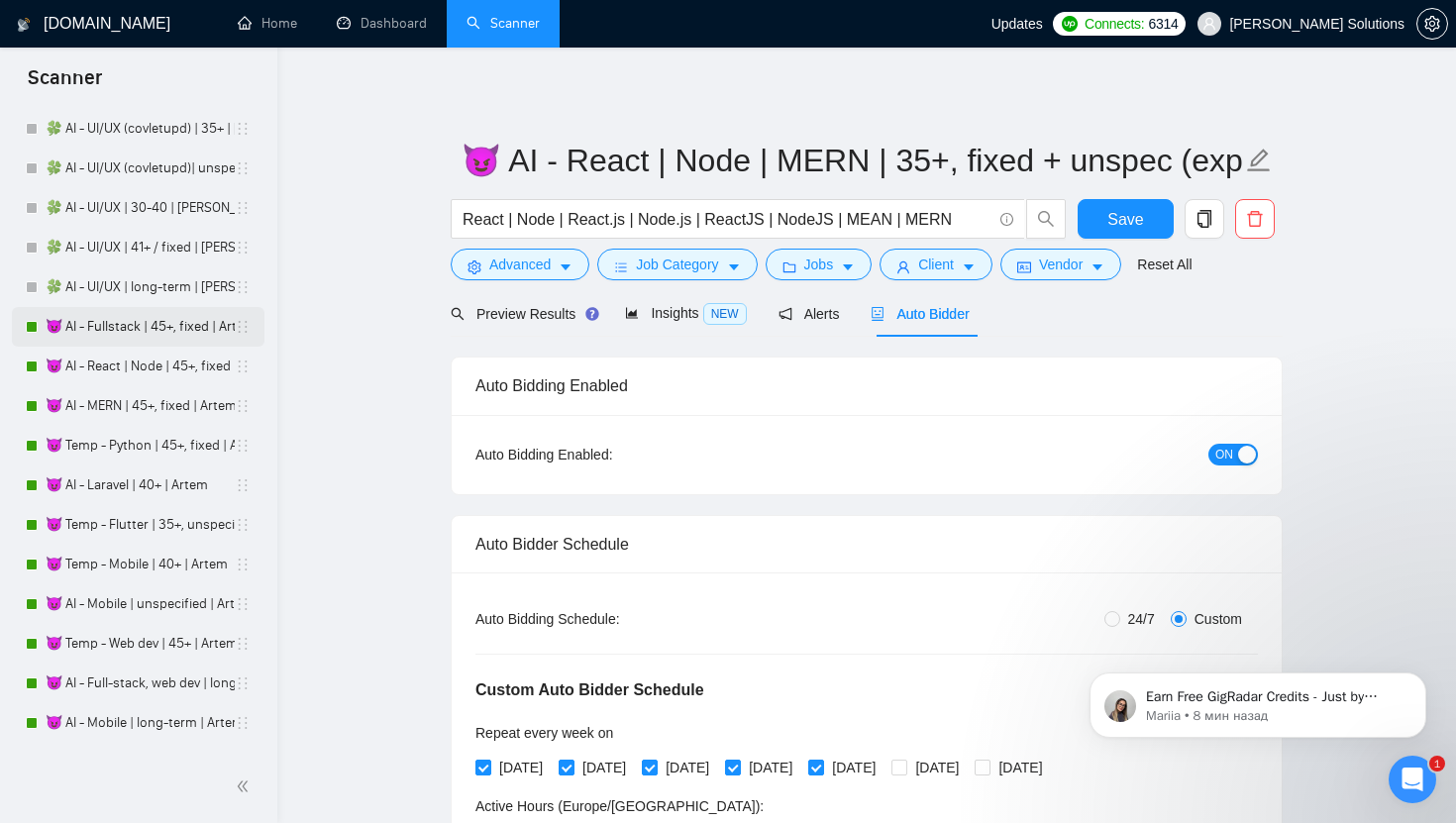 click on "😈 AI - Fullstack | 45+, fixed | Artem" at bounding box center [140, 327] 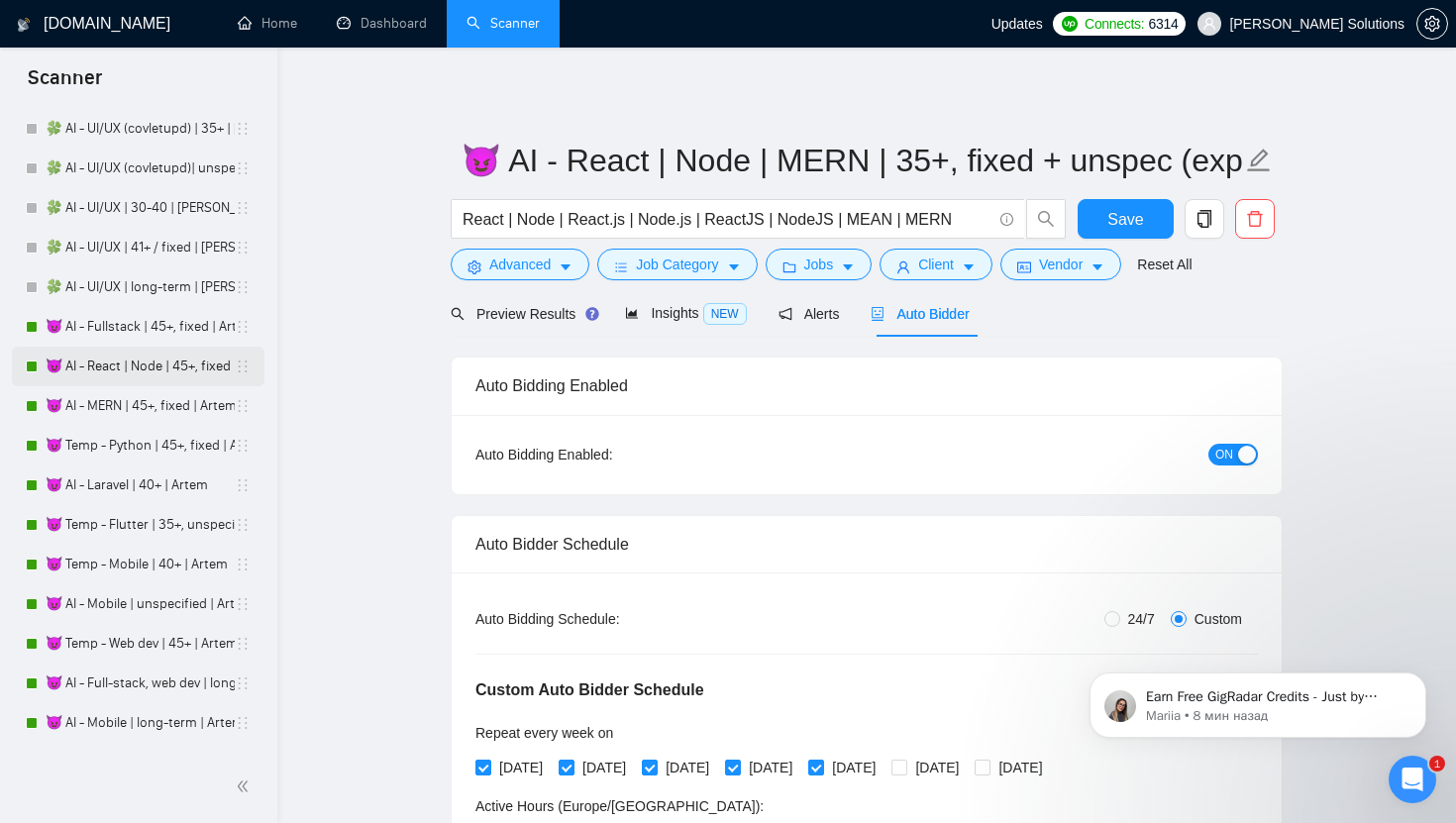 click on "😈 AI - React | Node | 45+, fixed | Artem" at bounding box center [140, 366] 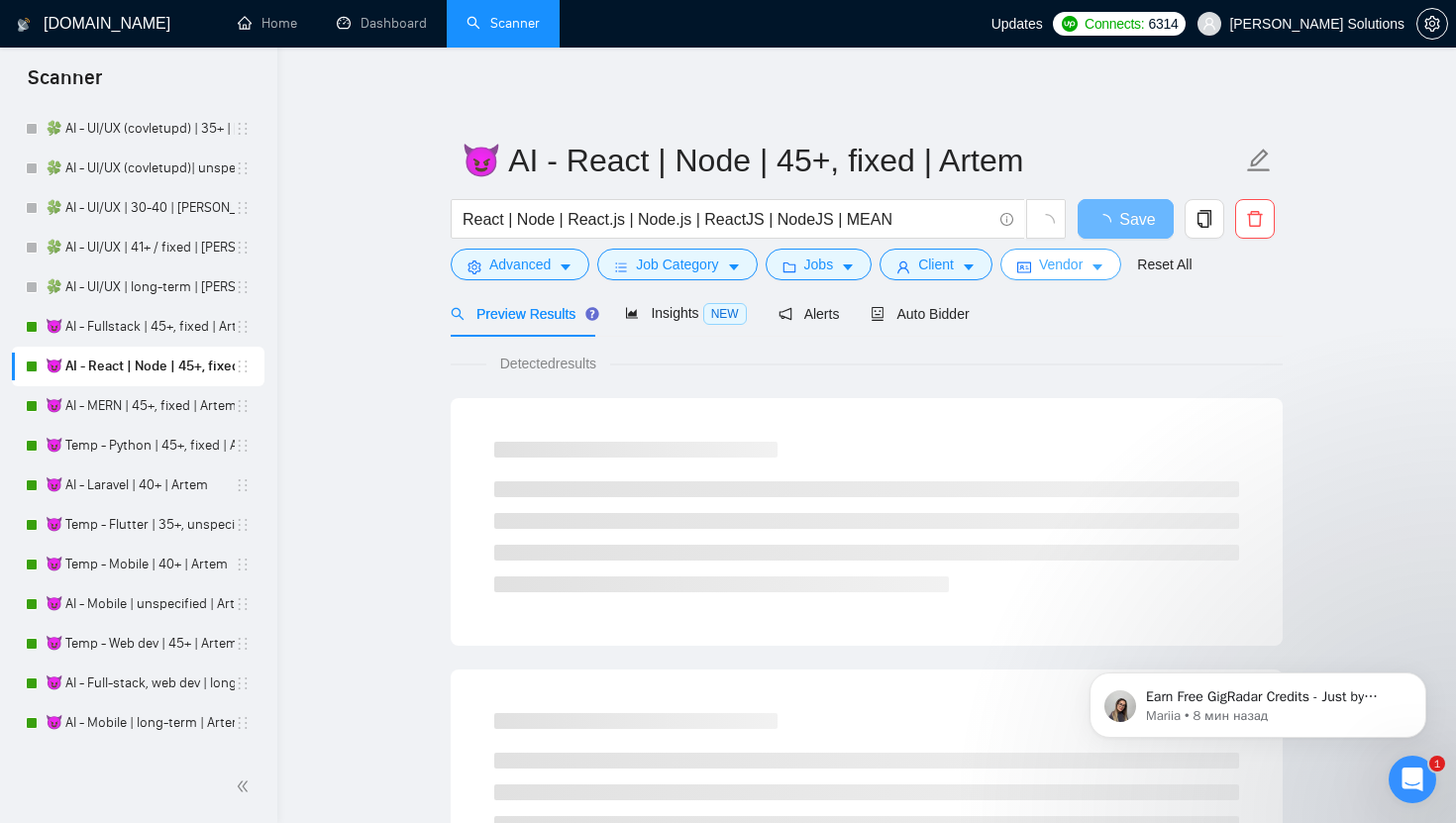 click on "Vendor" at bounding box center [1061, 264] 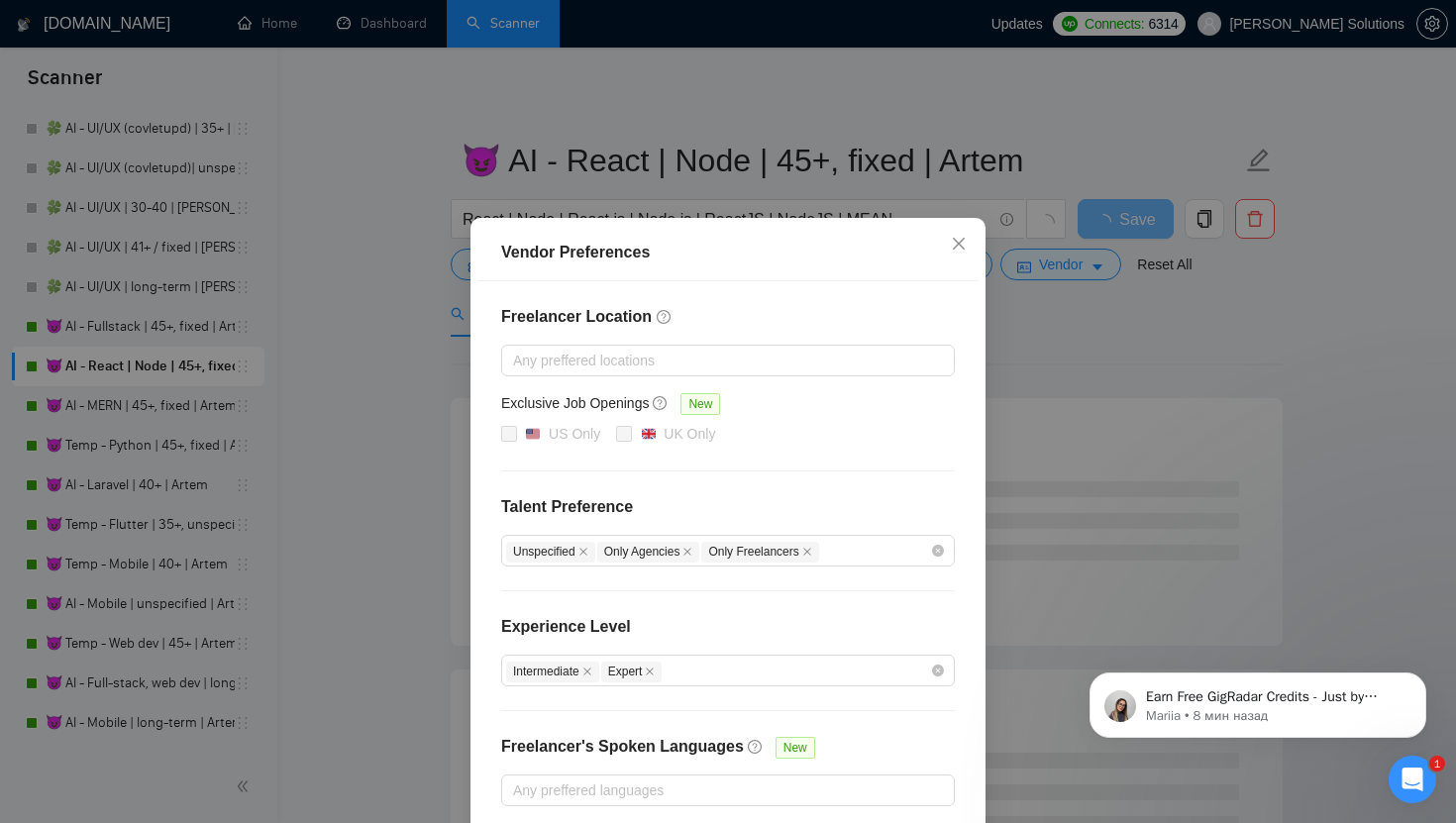 scroll, scrollTop: 93, scrollLeft: 0, axis: vertical 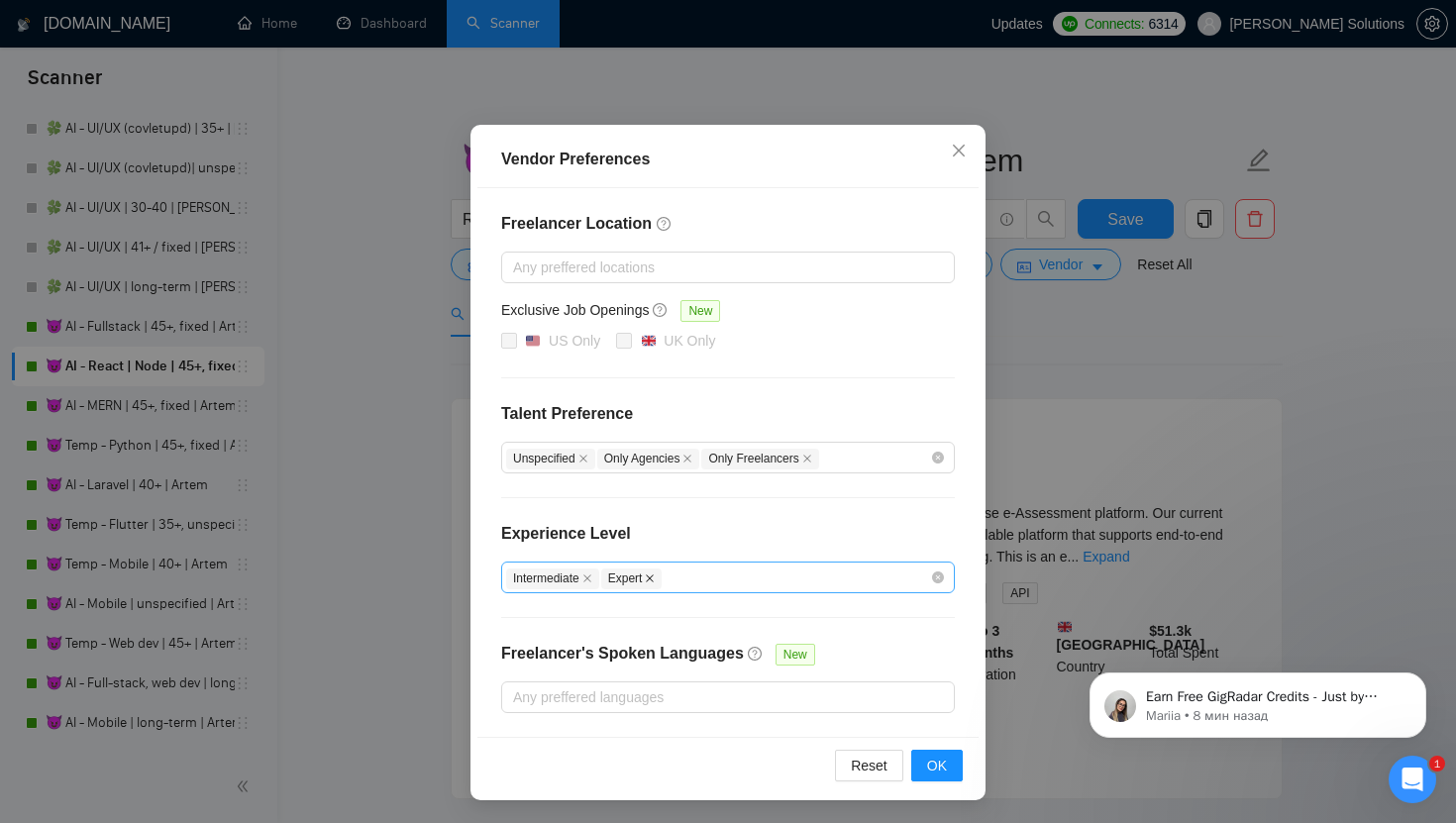 click 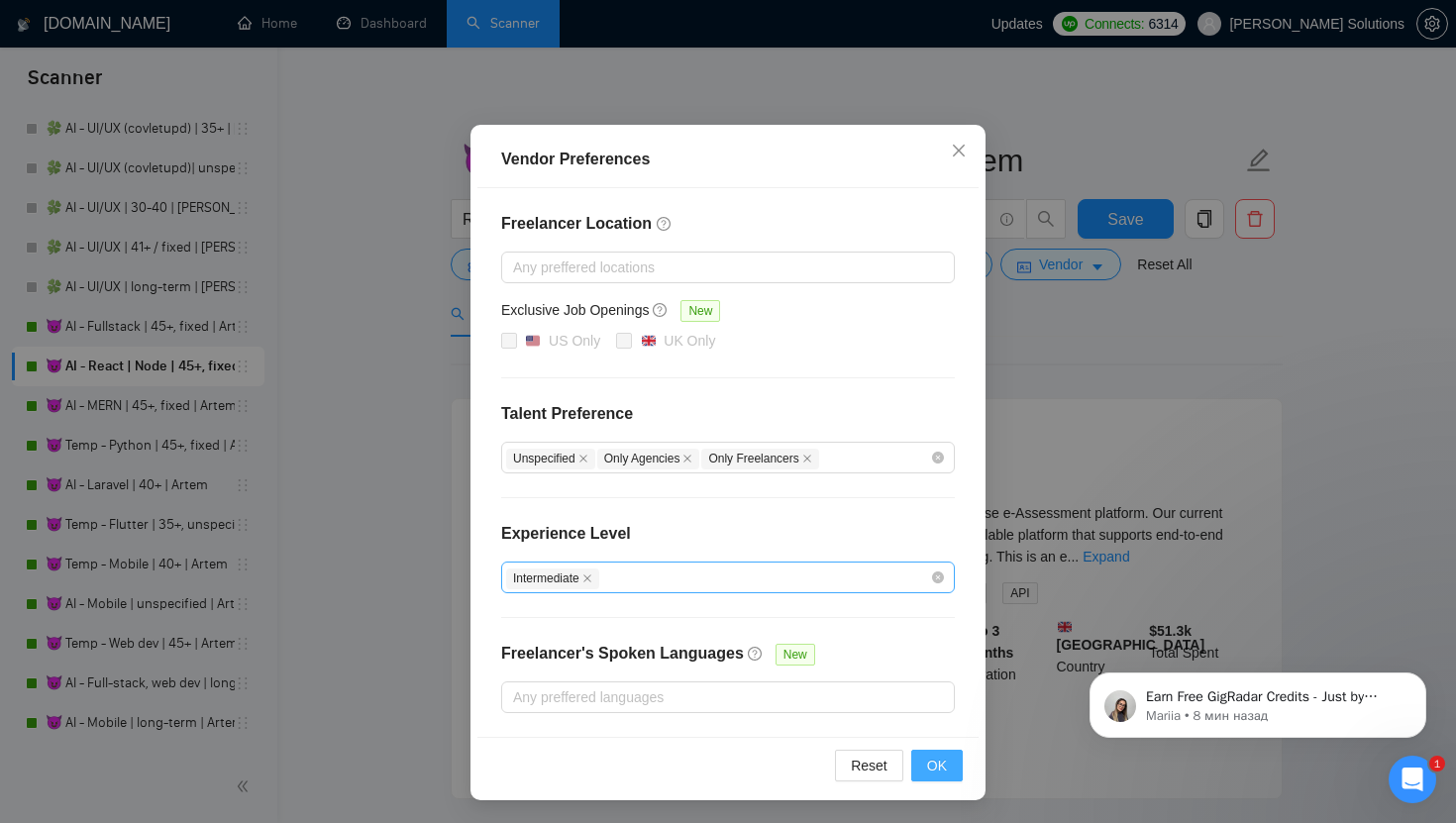 click on "OK" at bounding box center [937, 766] 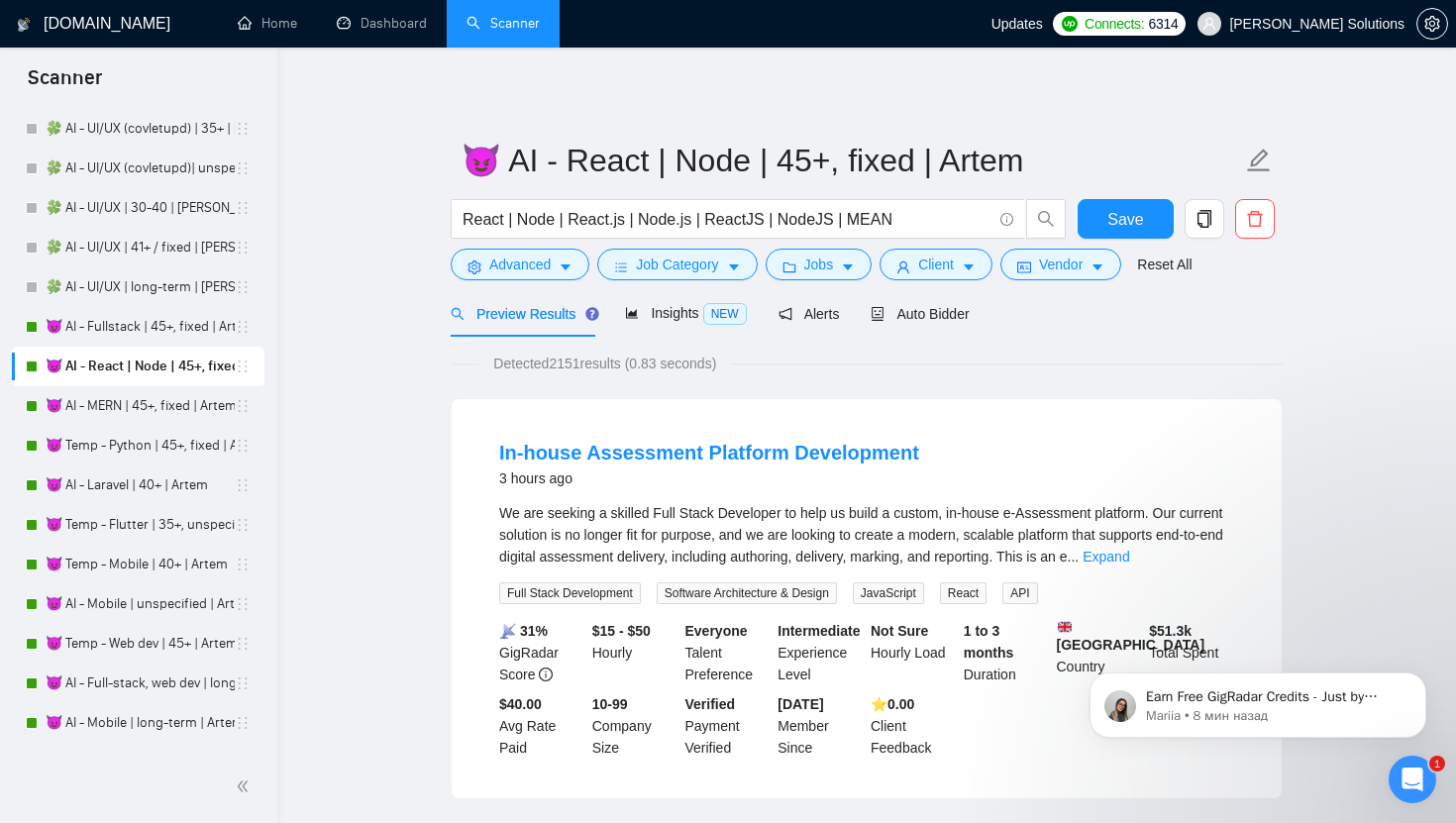 scroll, scrollTop: 0, scrollLeft: 0, axis: both 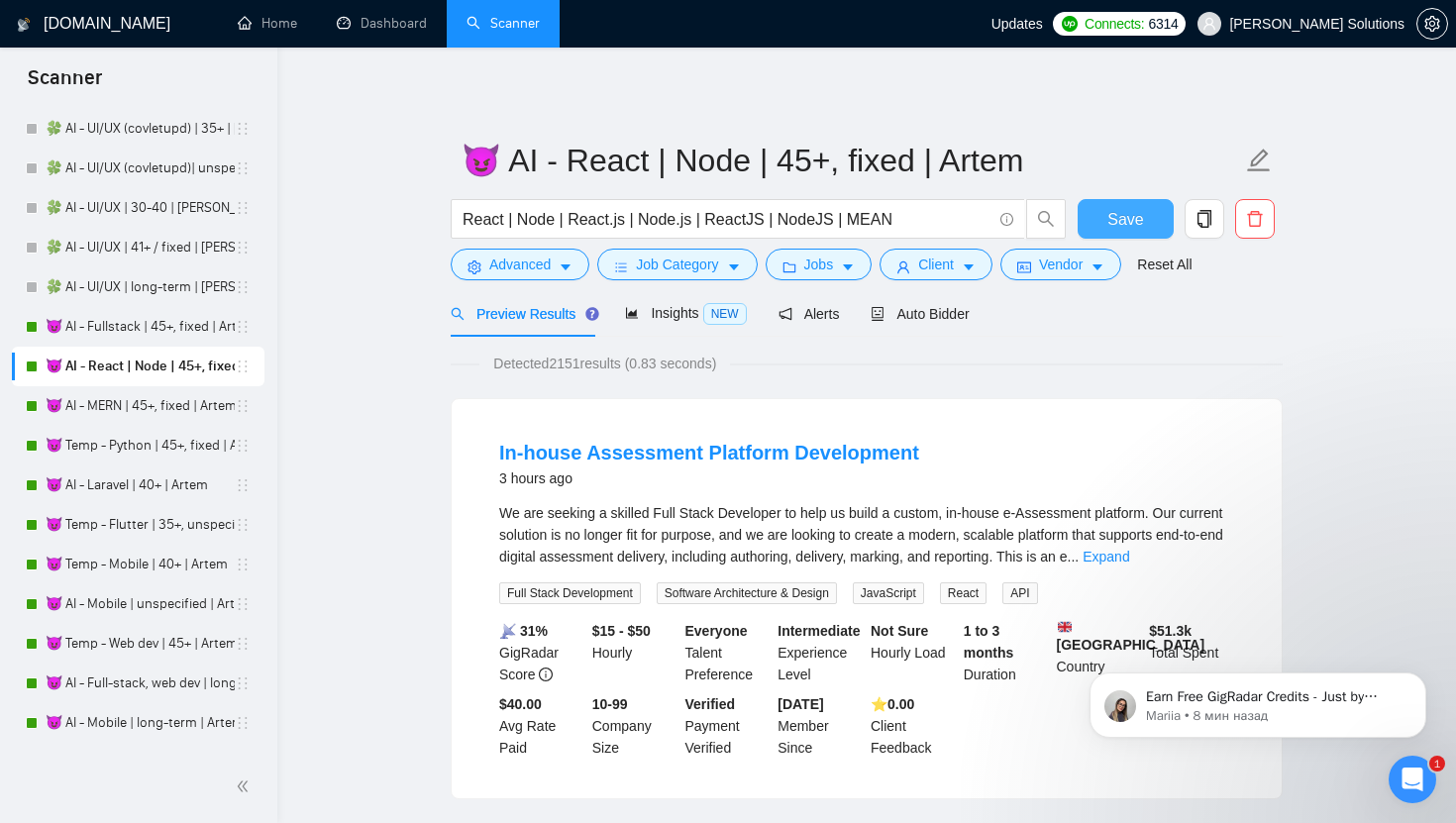 click on "Save" at bounding box center (1125, 219) 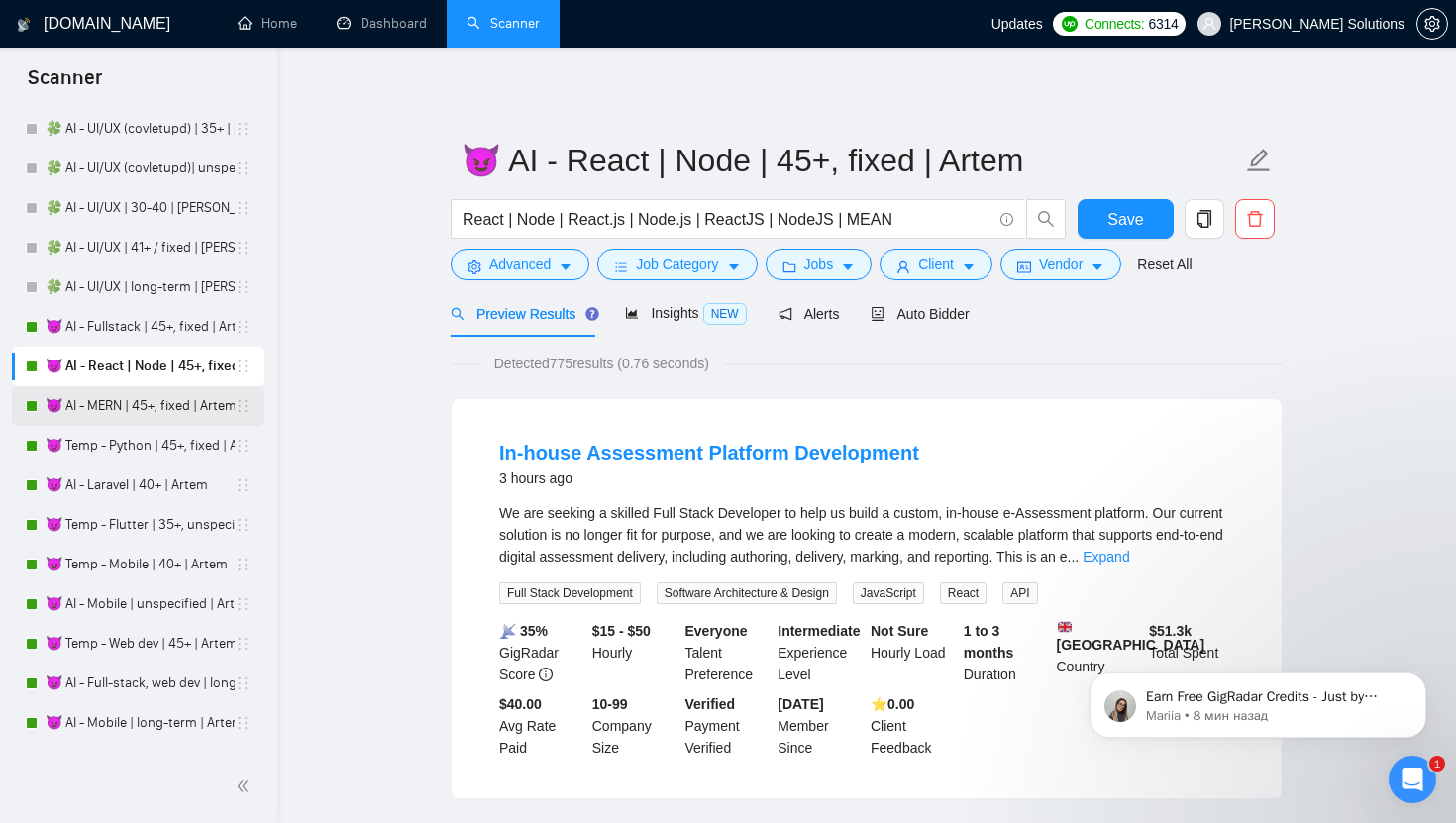click on "😈 AI - MERN | 45+, fixed | Artem" at bounding box center [140, 406] 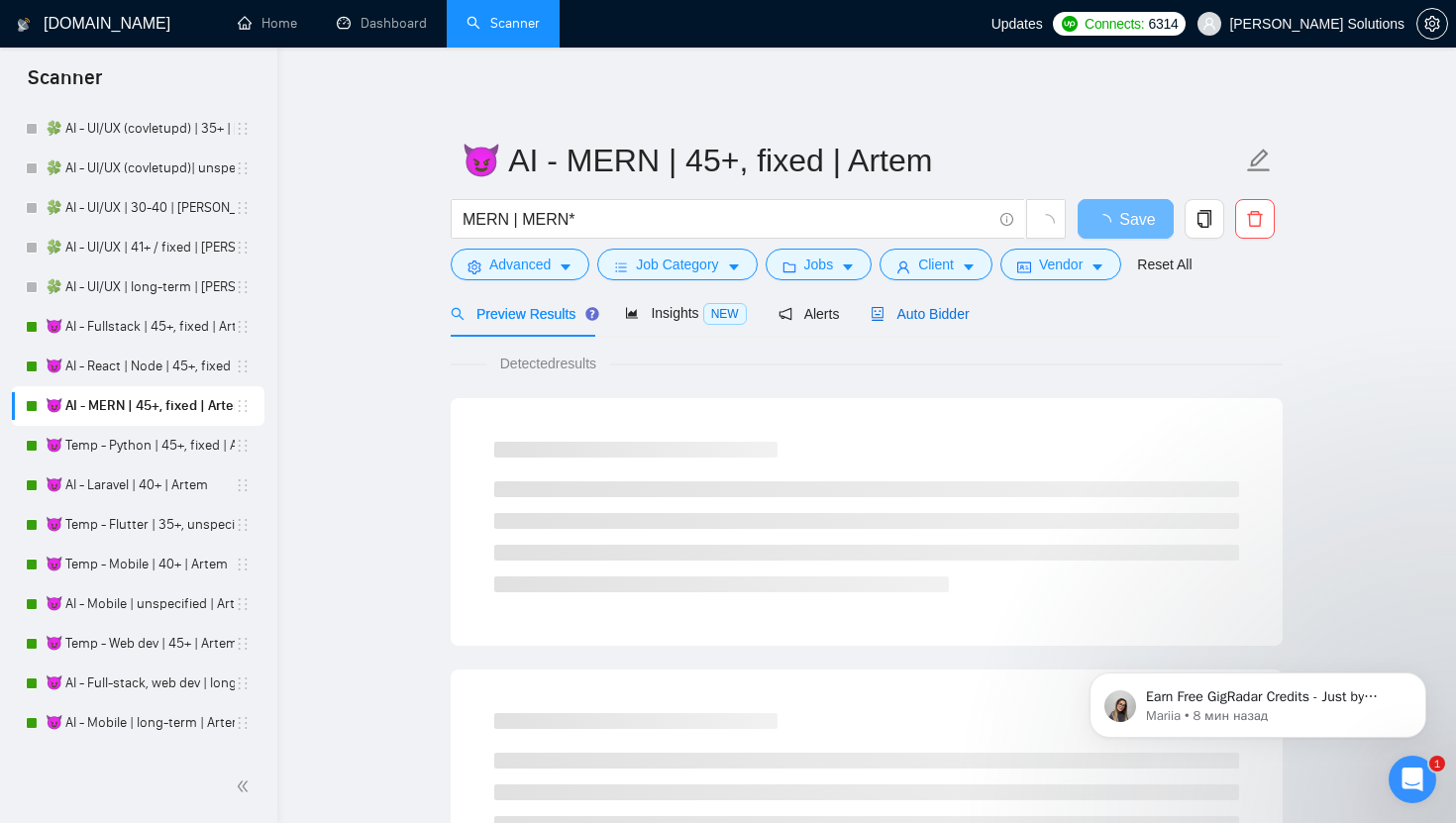 click on "Auto Bidder" at bounding box center (919, 314) 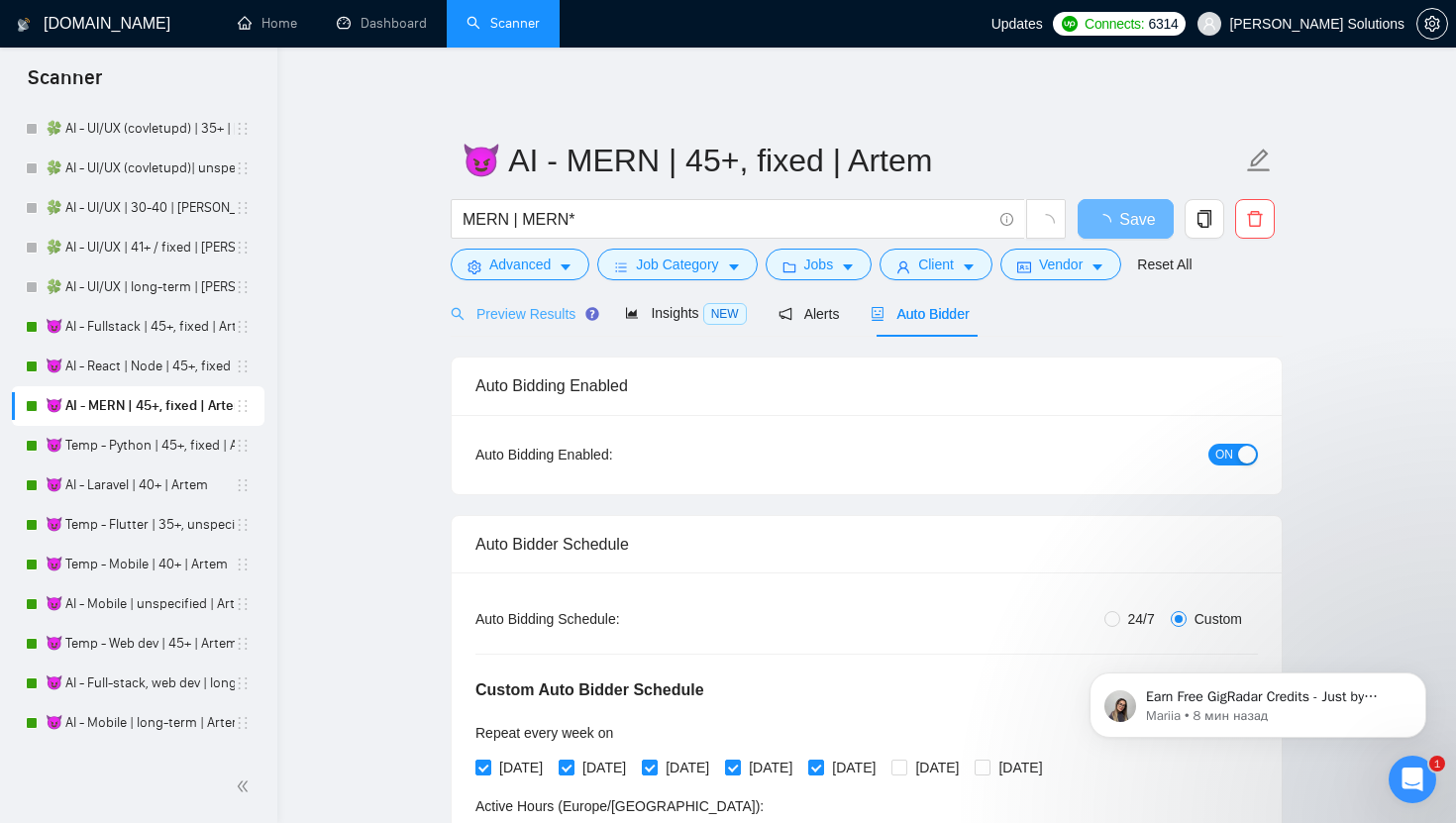 type 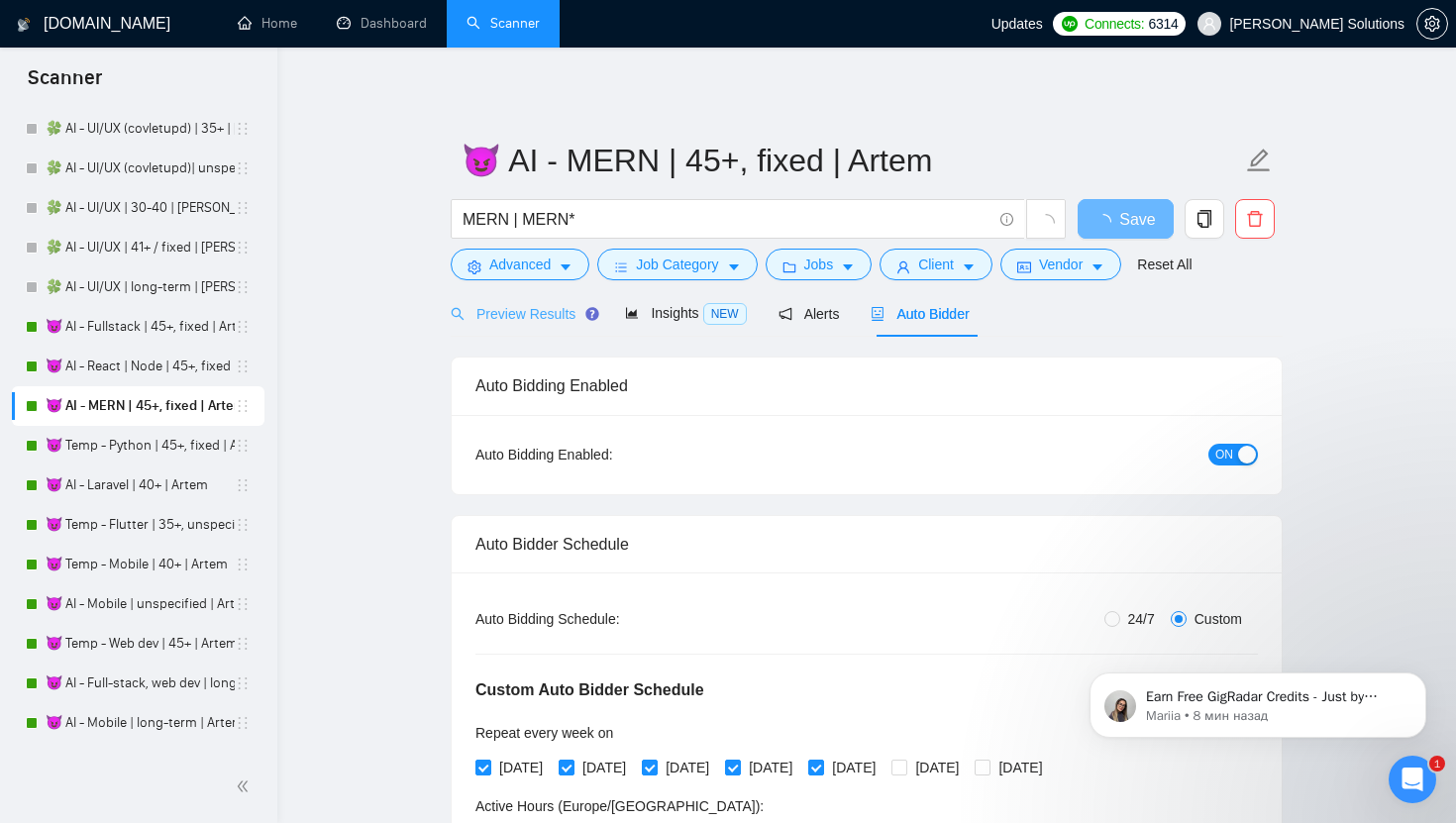 click on "Preview Results" at bounding box center [522, 313] 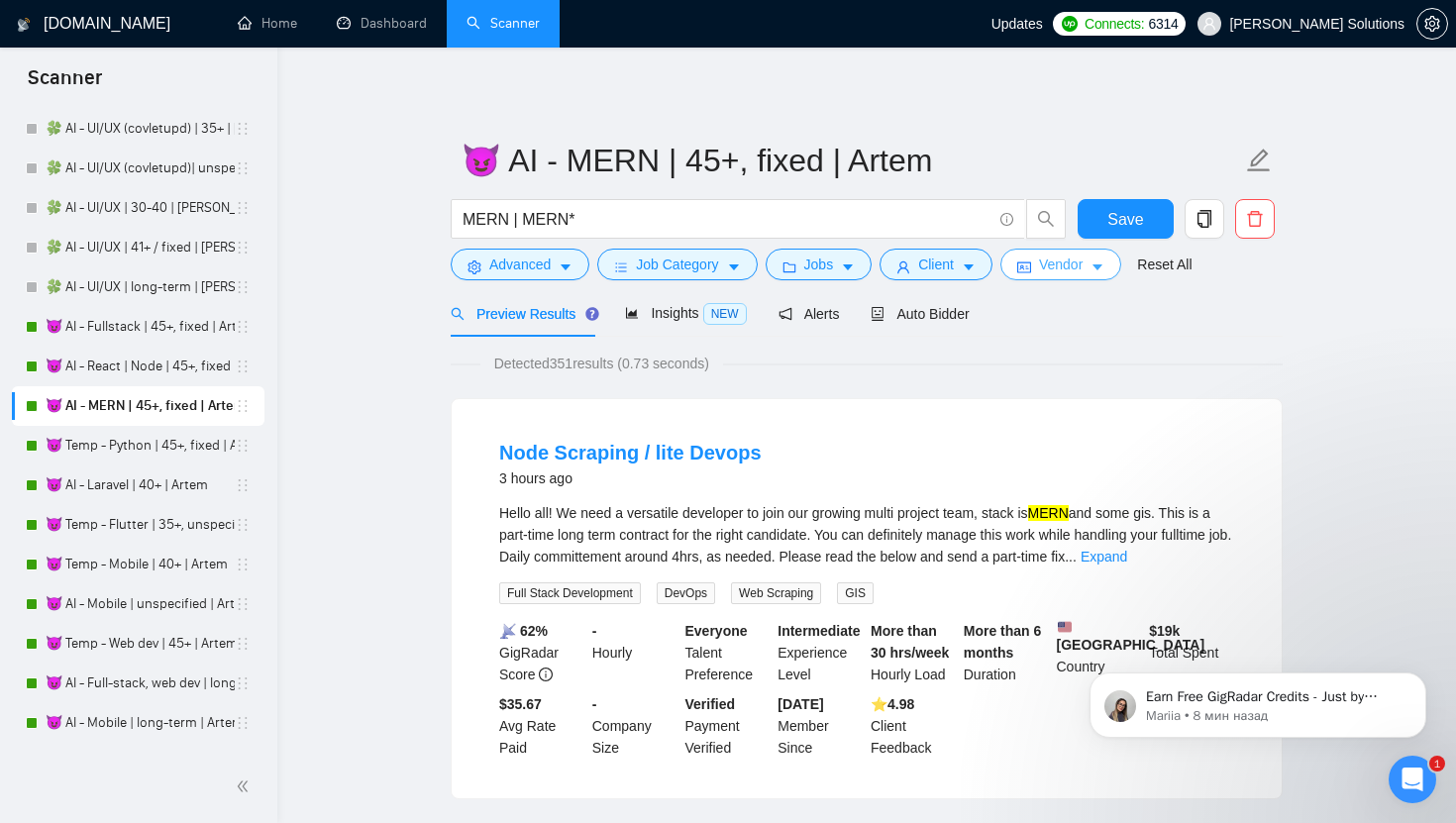 click 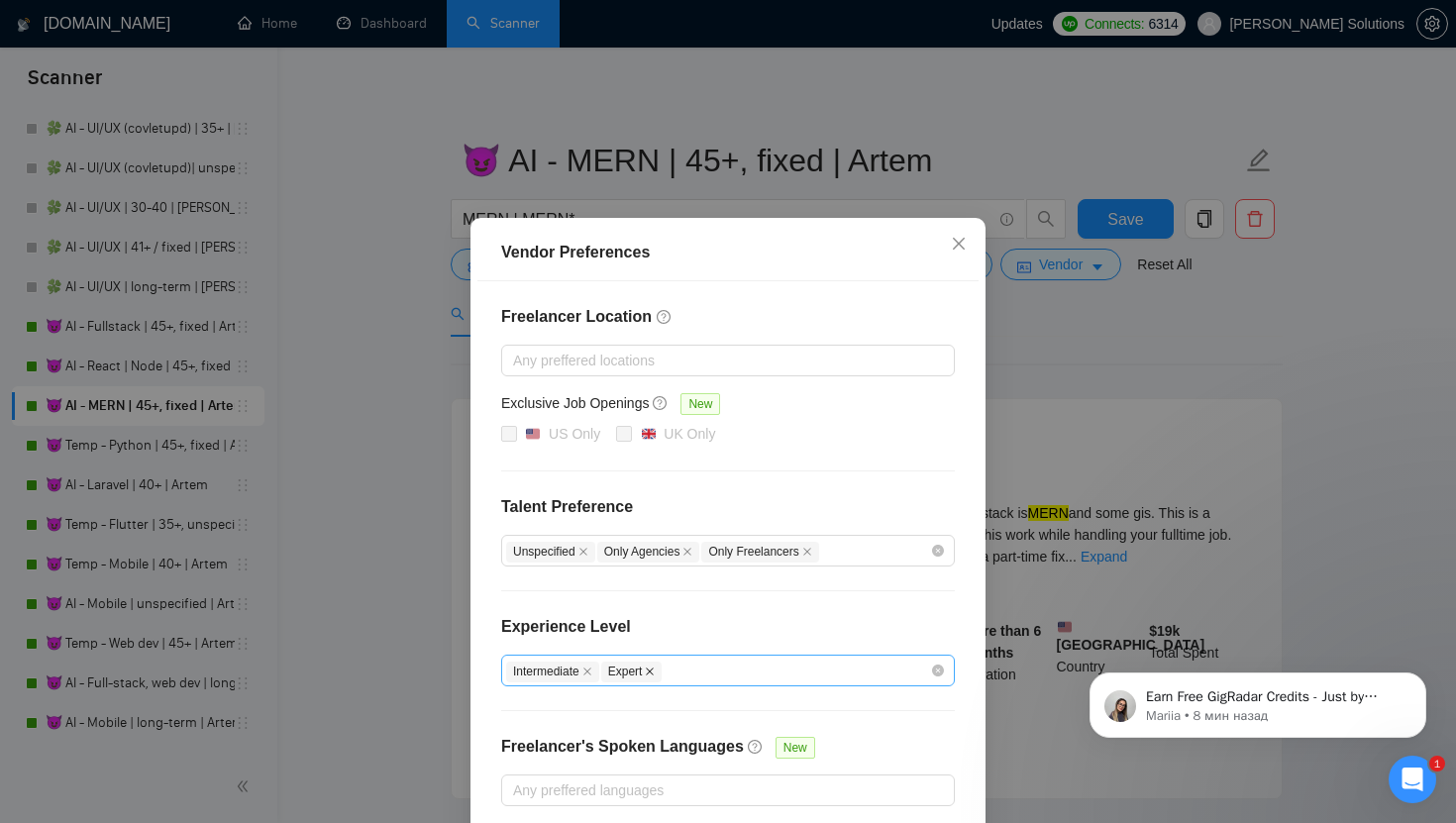 click 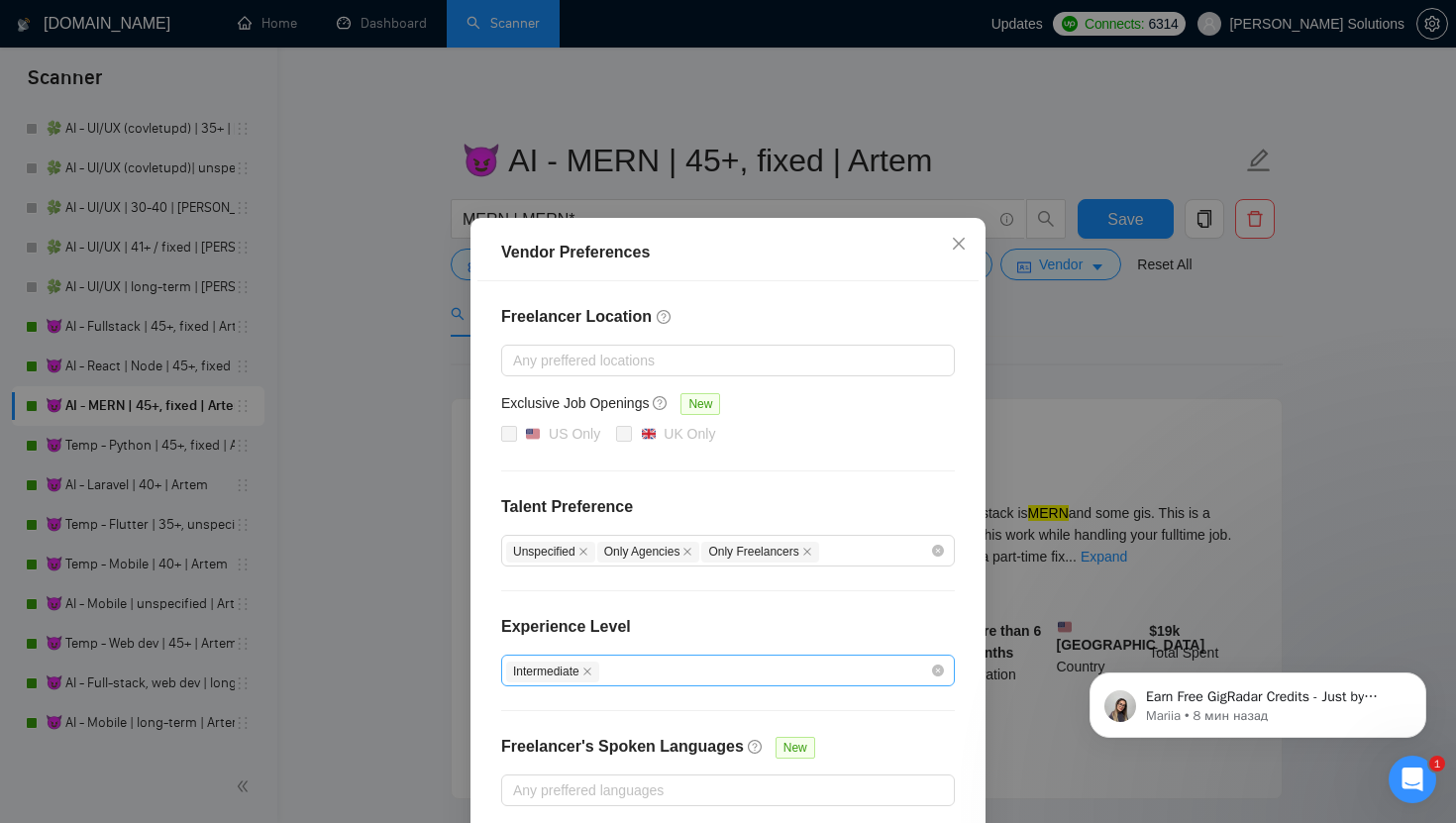 click on "Vendor Preferences Freelancer Location     Any preffered locations Exclusive Job Openings New US Only UK Only Talent Preference Unspecified Only Agencies Only Freelancers   Experience Level Intermediate   Freelancer's Spoken Languages New   Any preffered languages Reset OK" at bounding box center [728, 411] 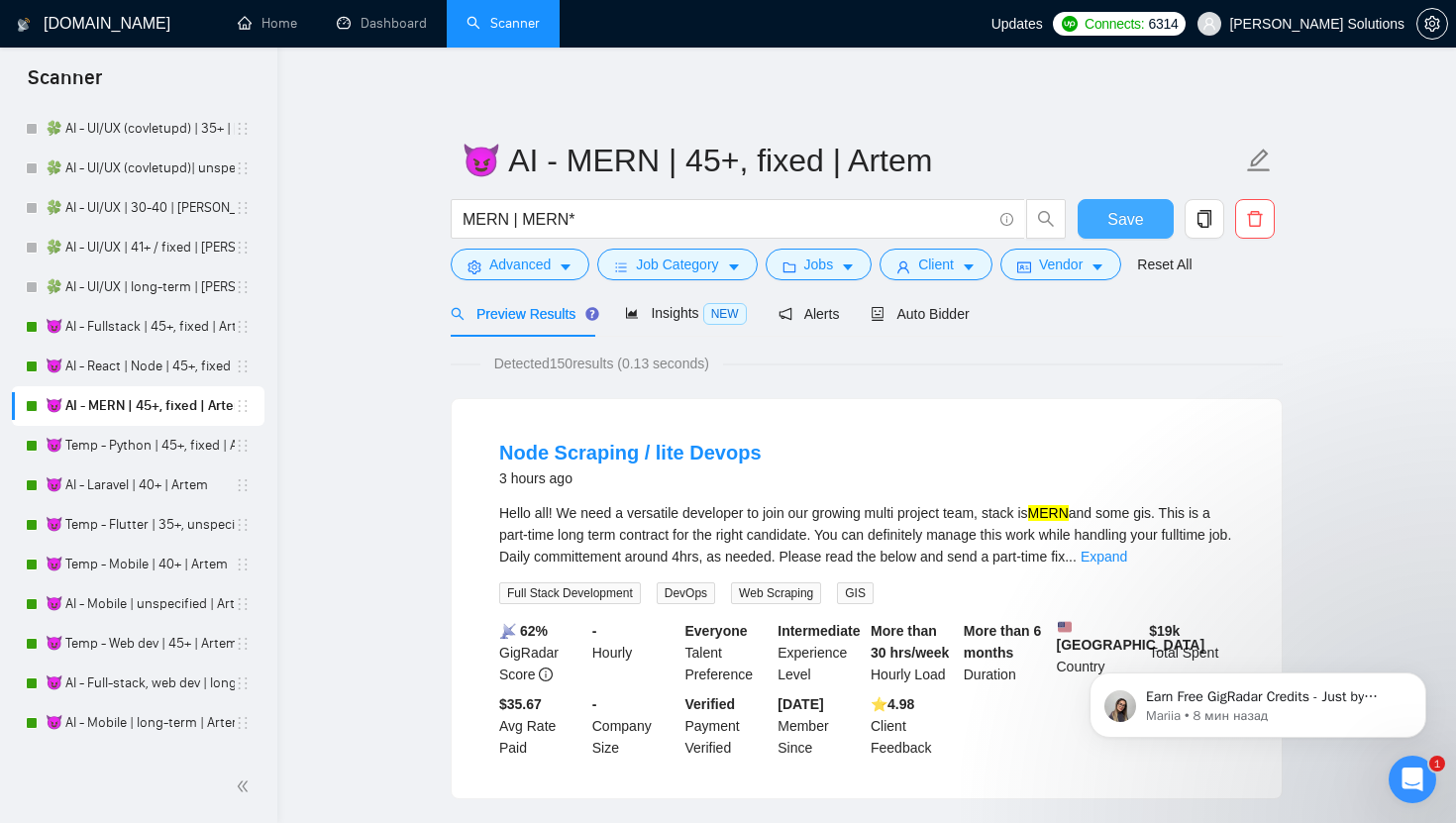 click on "Save" at bounding box center (1125, 219) 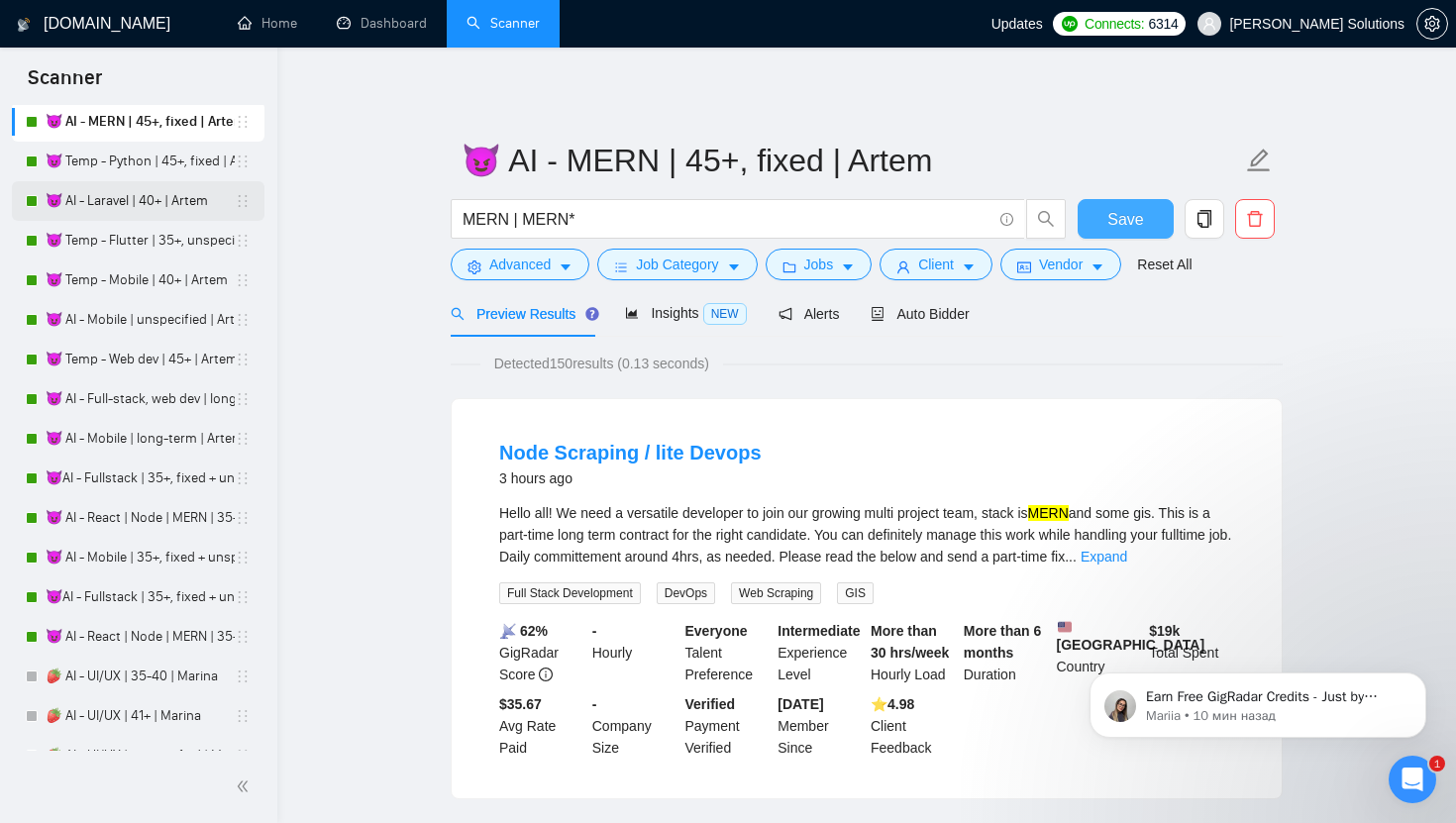 scroll, scrollTop: 4487, scrollLeft: 0, axis: vertical 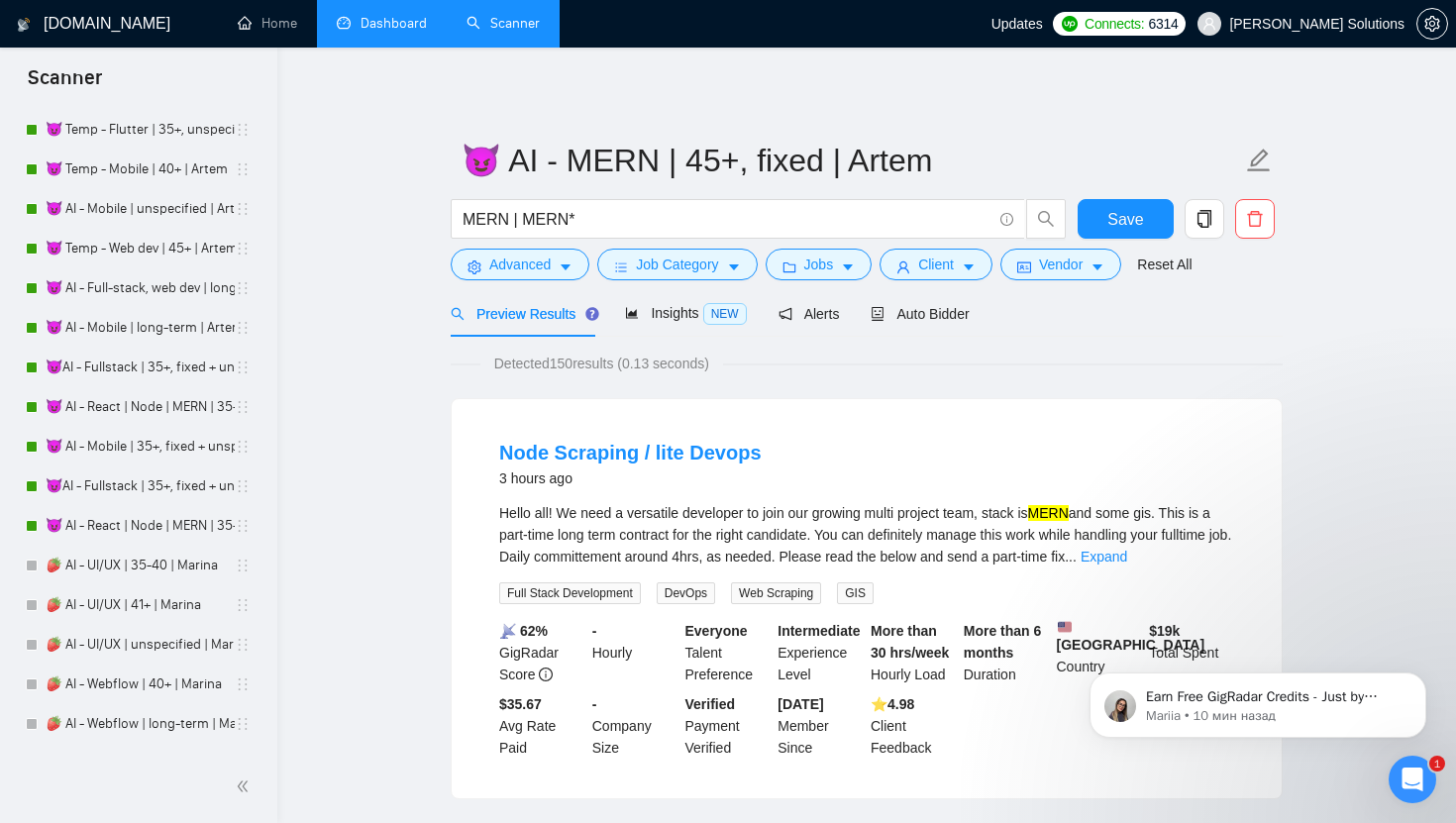 click on "Dashboard" at bounding box center [381, 23] 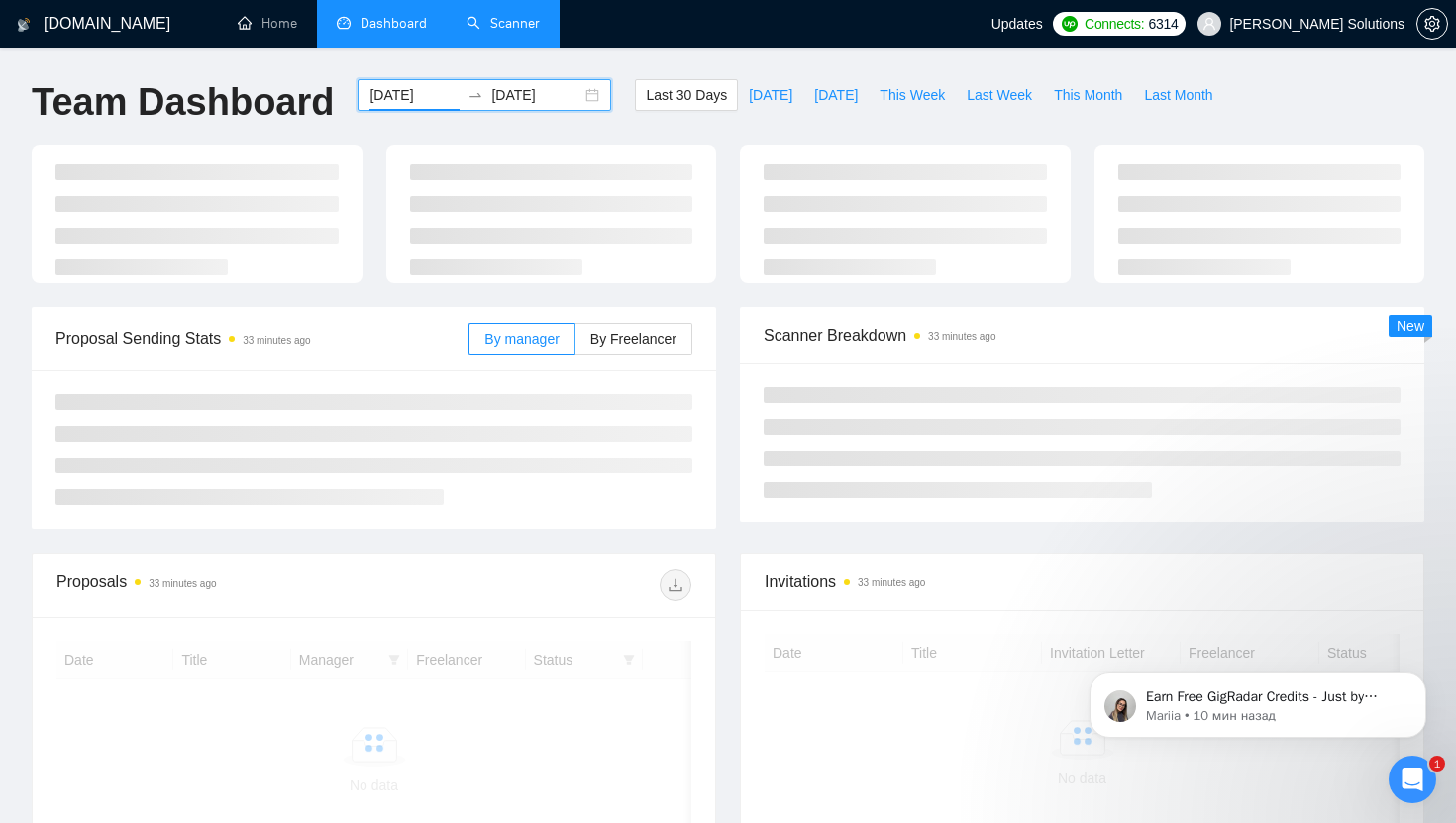 click on "[DATE]" at bounding box center (414, 95) 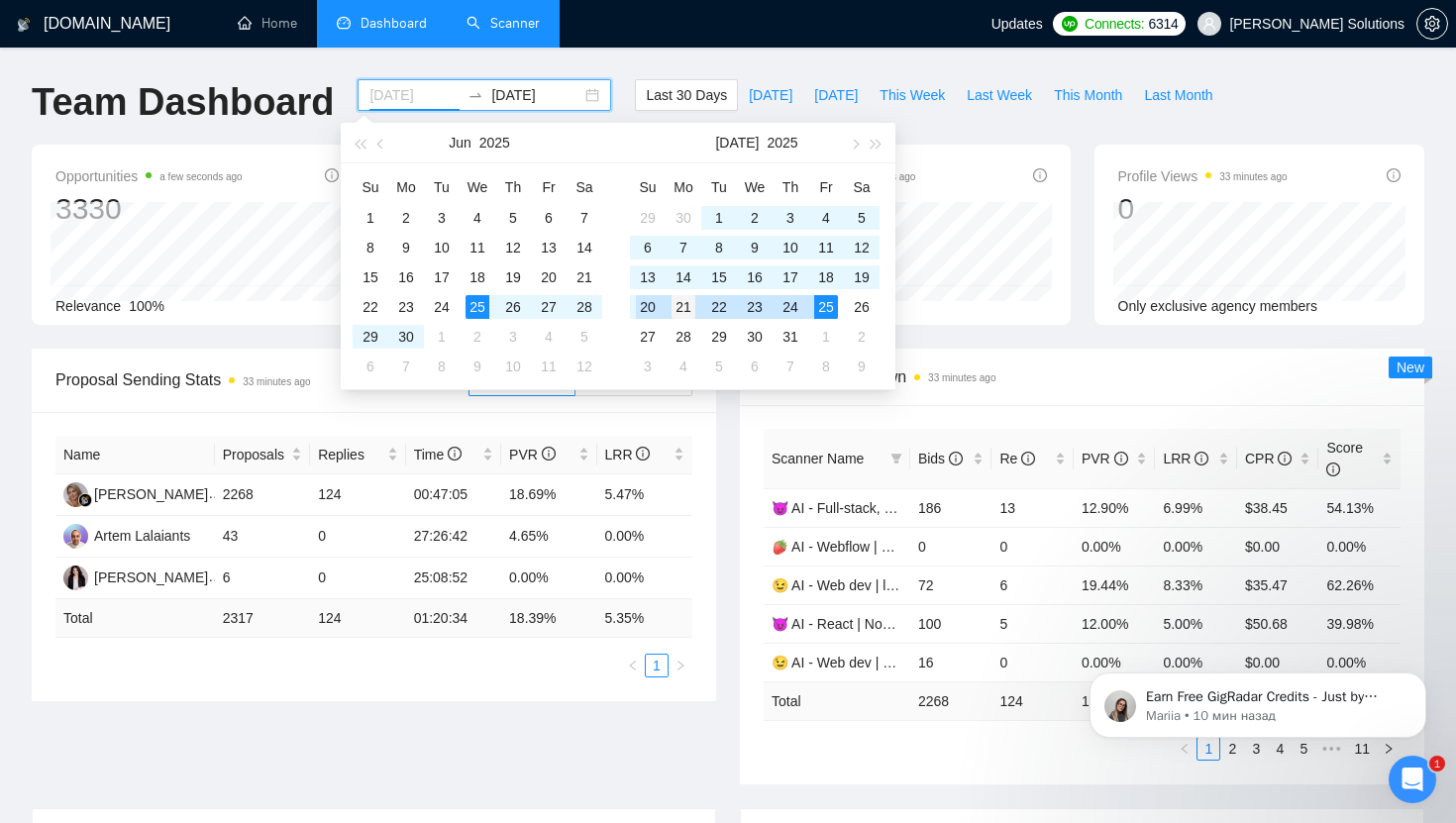 type on "[DATE]" 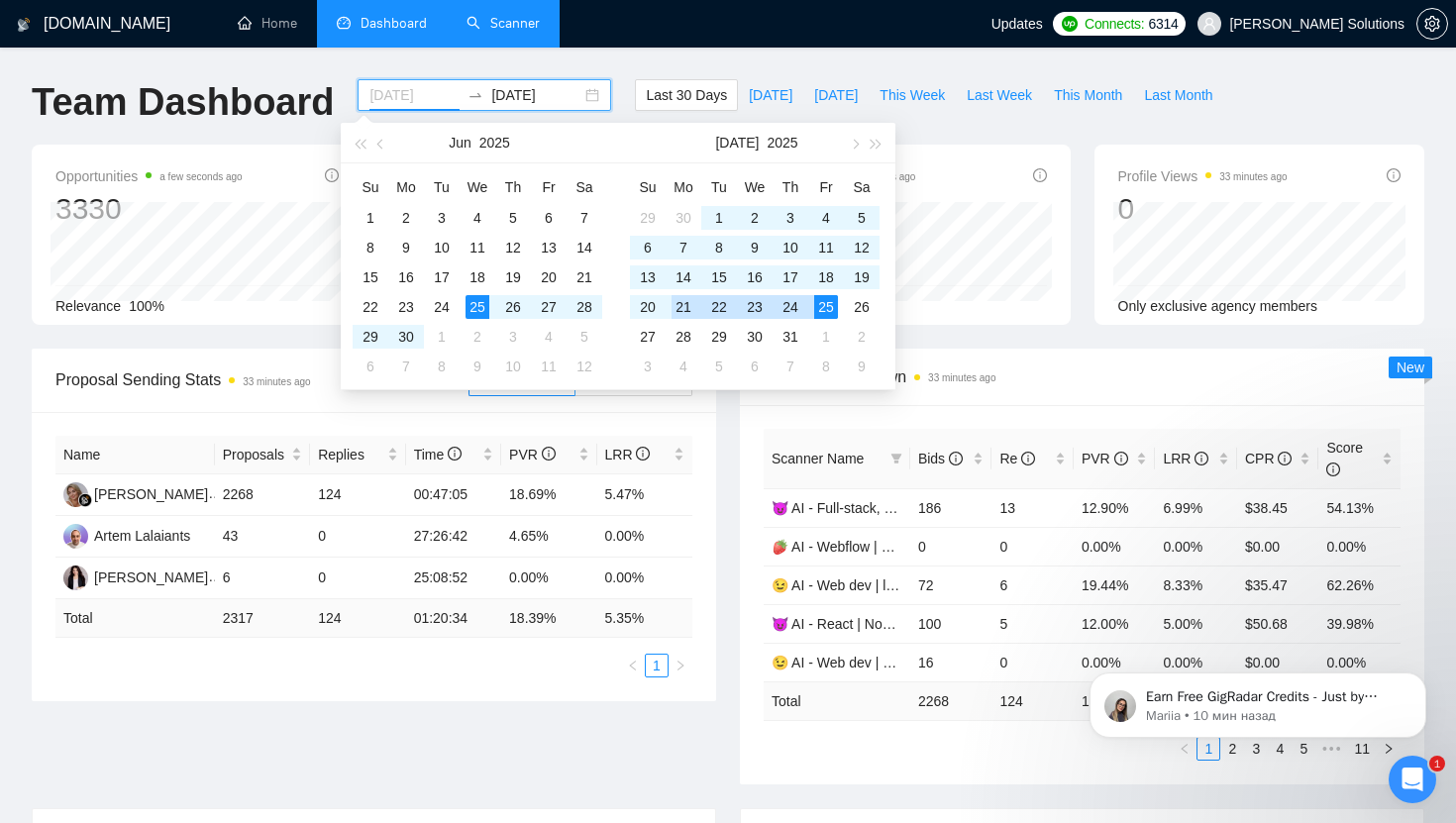 click on "21" at bounding box center [683, 307] 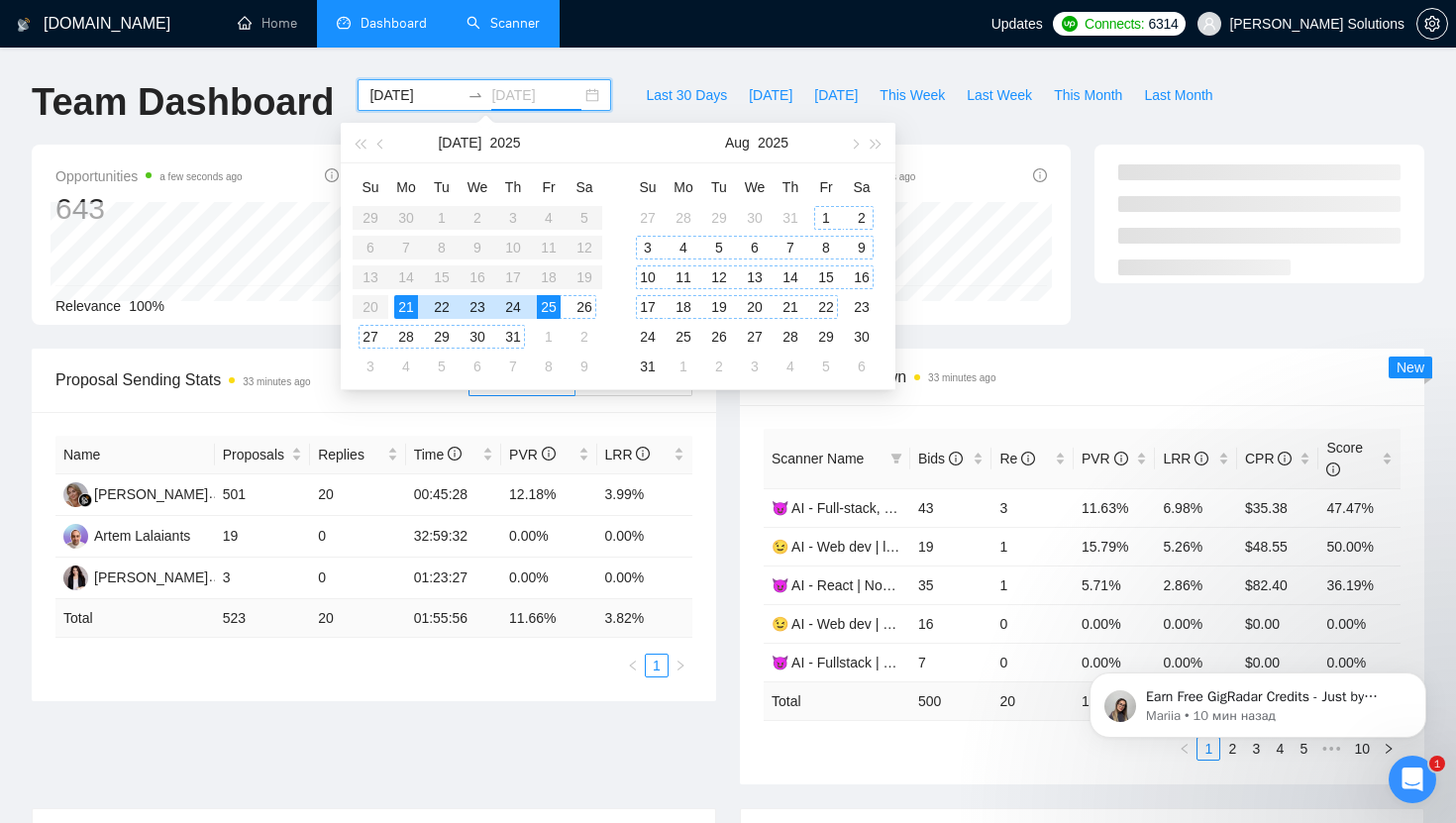 type on "[DATE]" 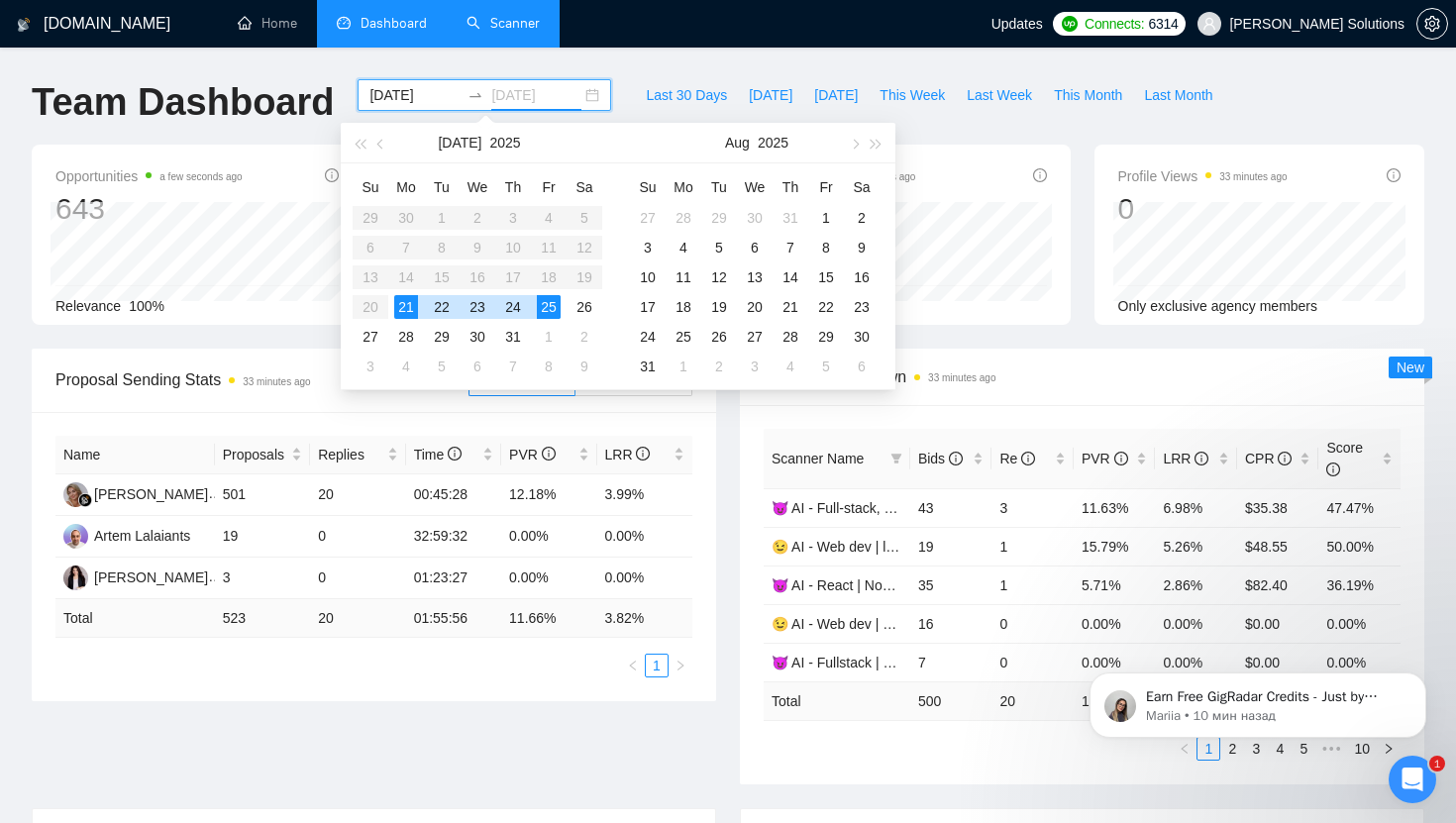 click on "25" at bounding box center [549, 307] 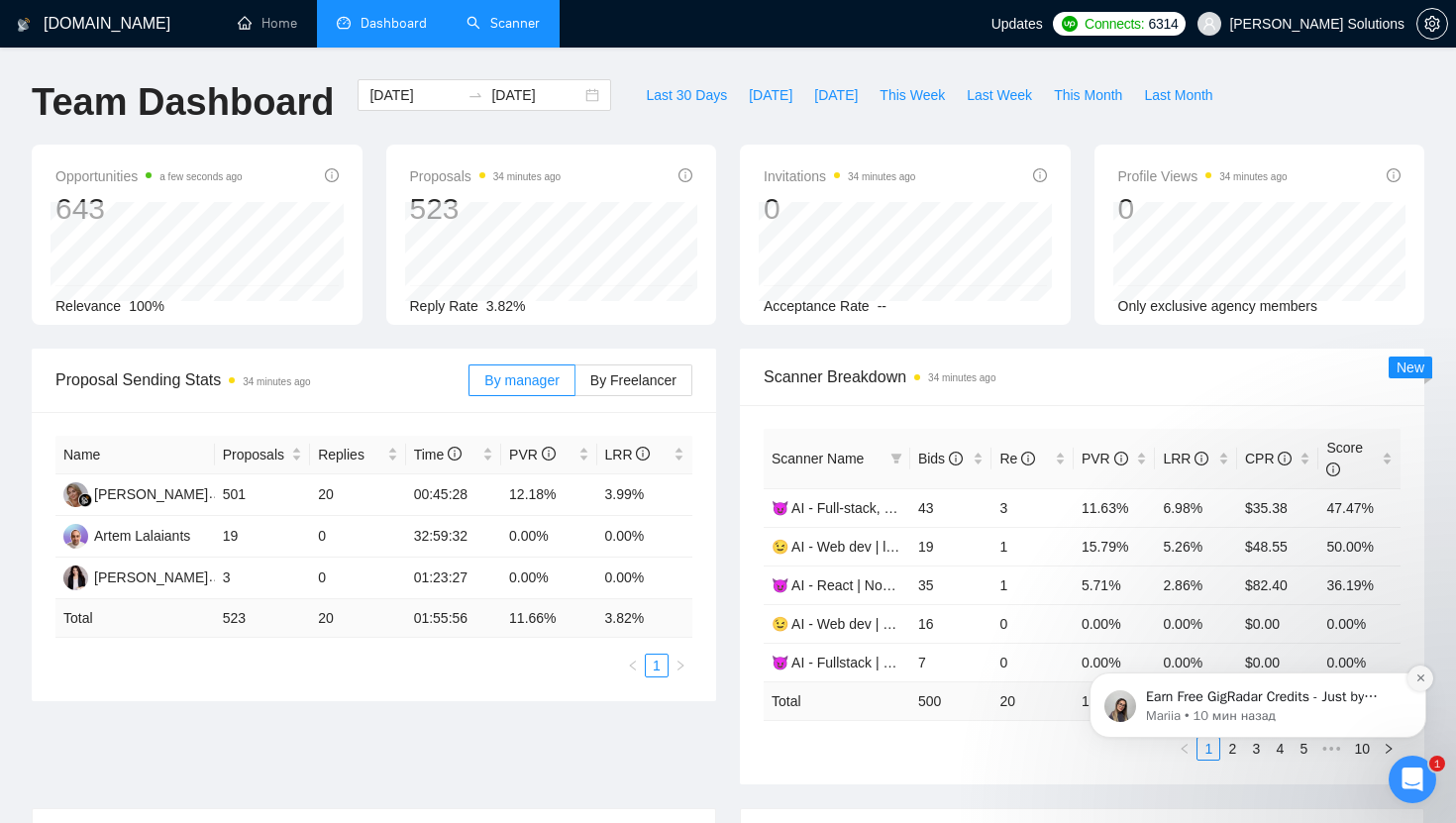 click 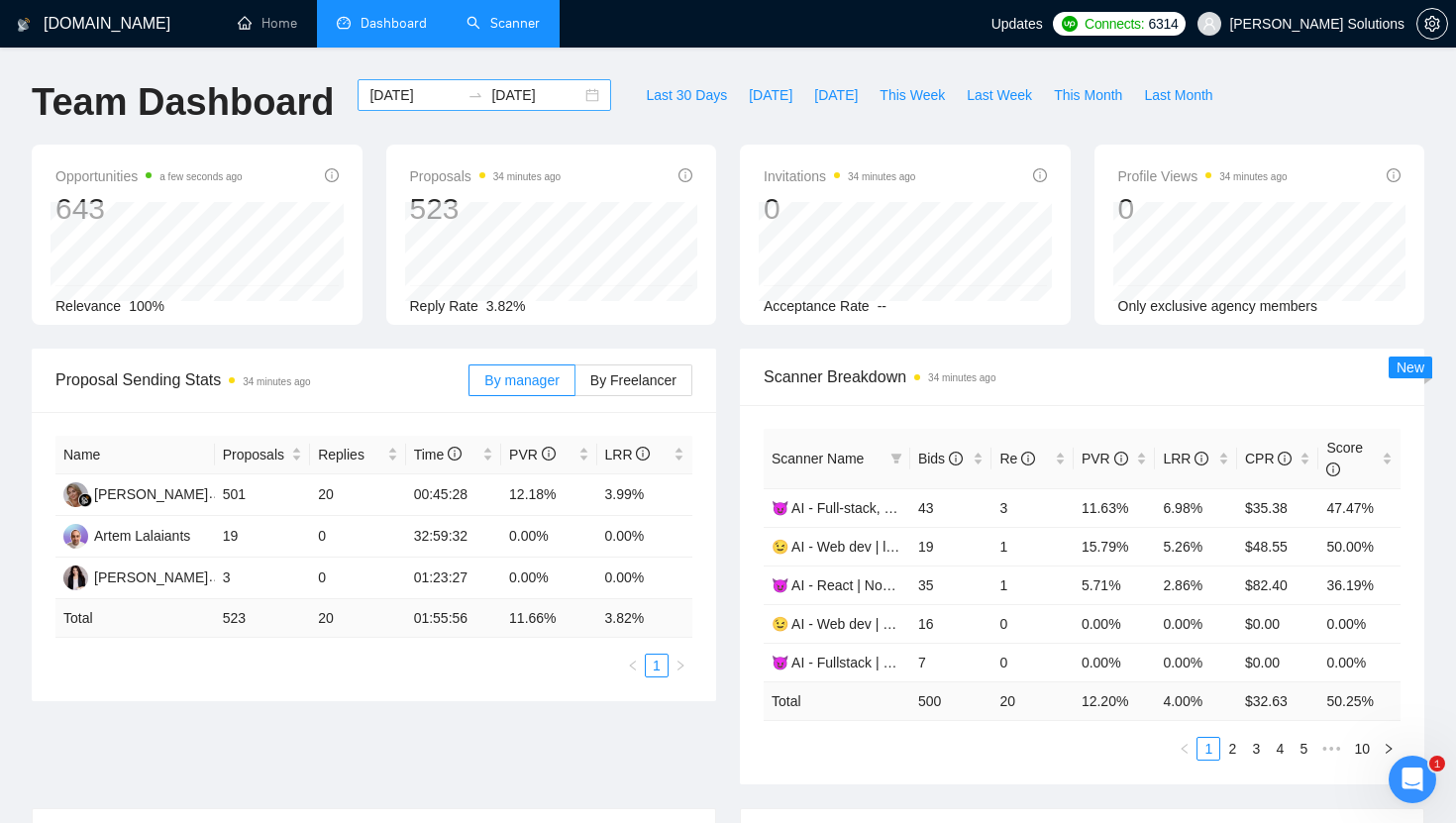 click on "[DATE] [DATE]" at bounding box center [484, 95] 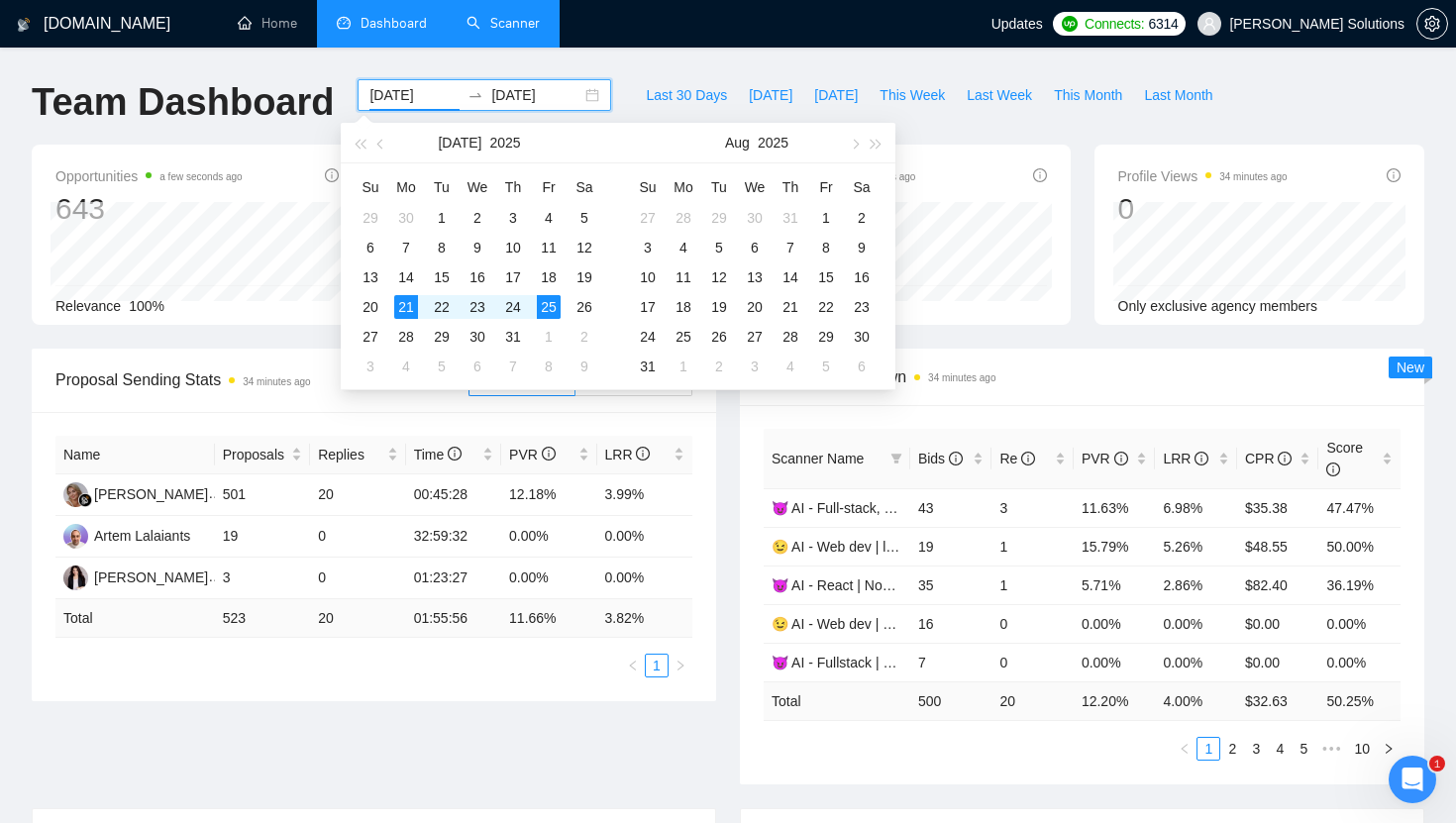 click on "[DATE]" at bounding box center (414, 95) 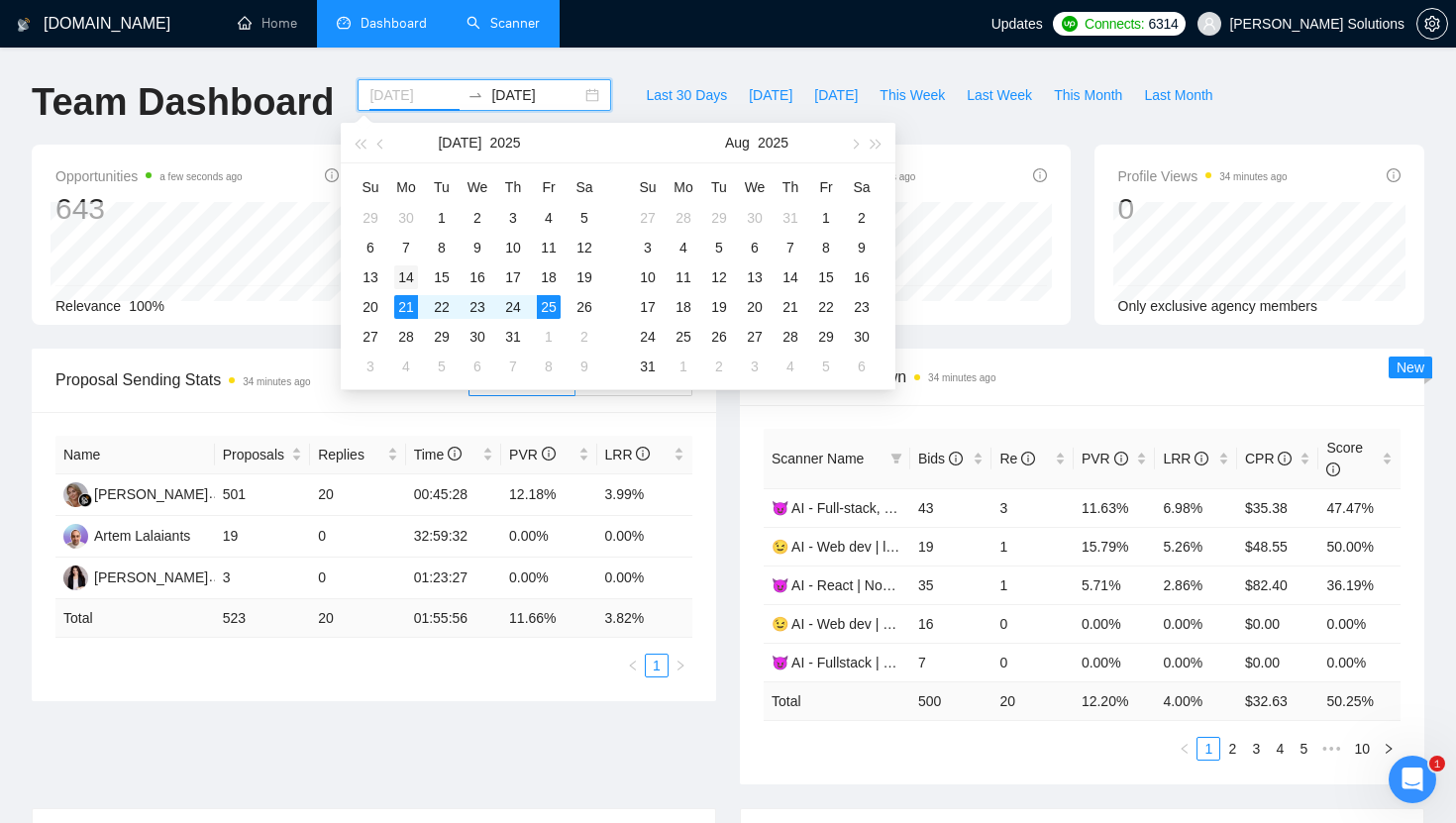 type on "[DATE]" 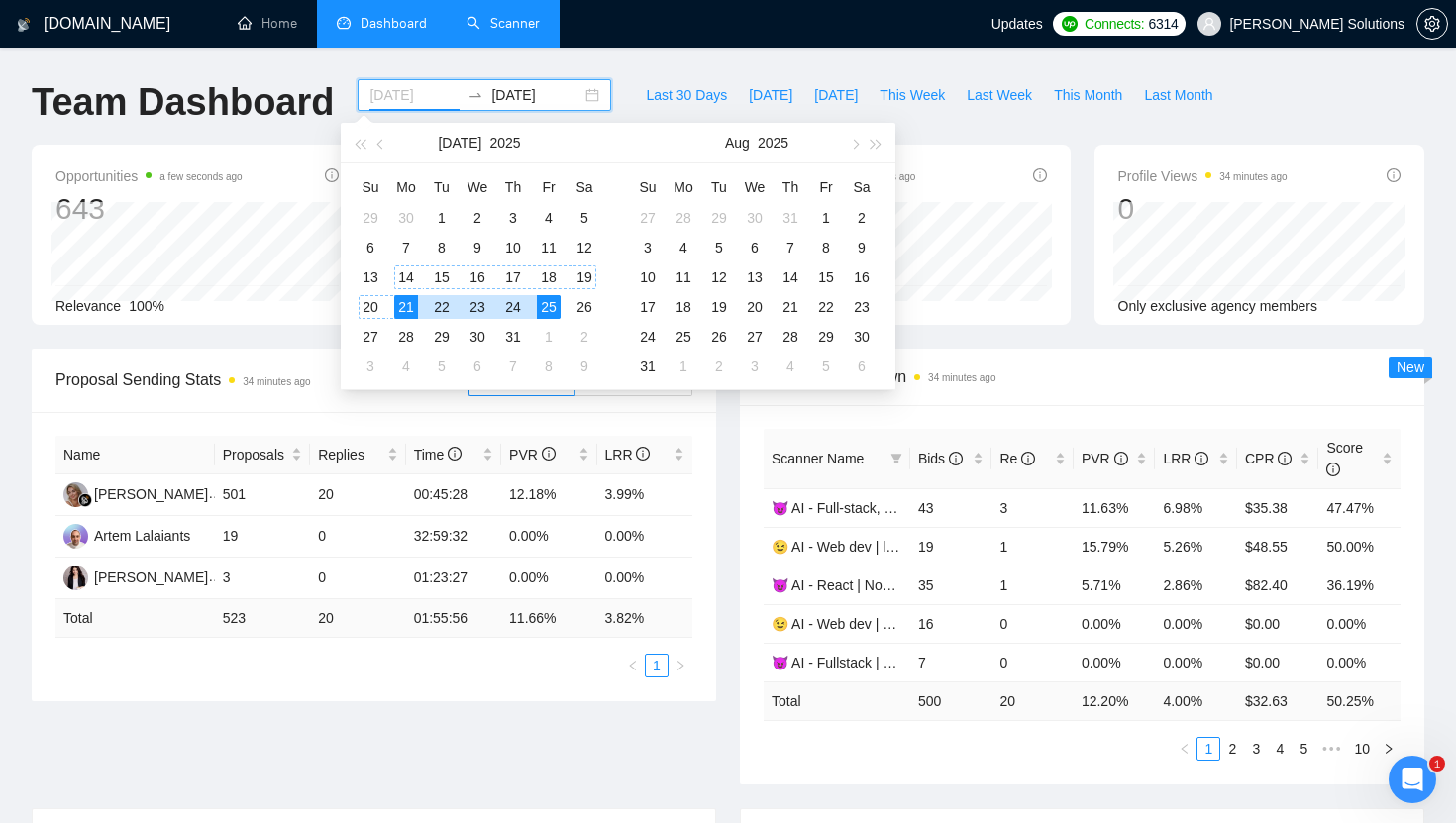 click on "14" at bounding box center (406, 277) 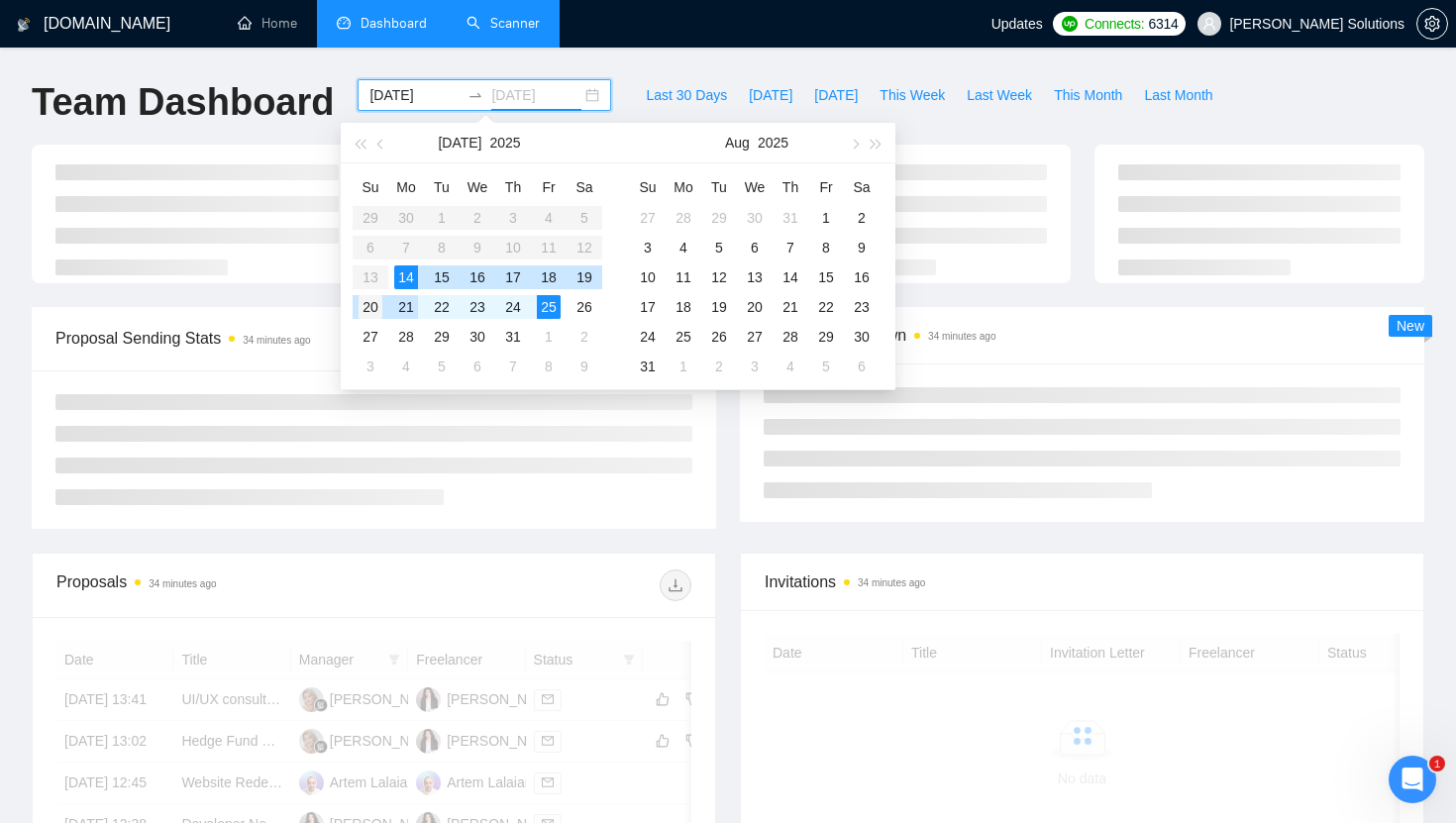 type on "[DATE]" 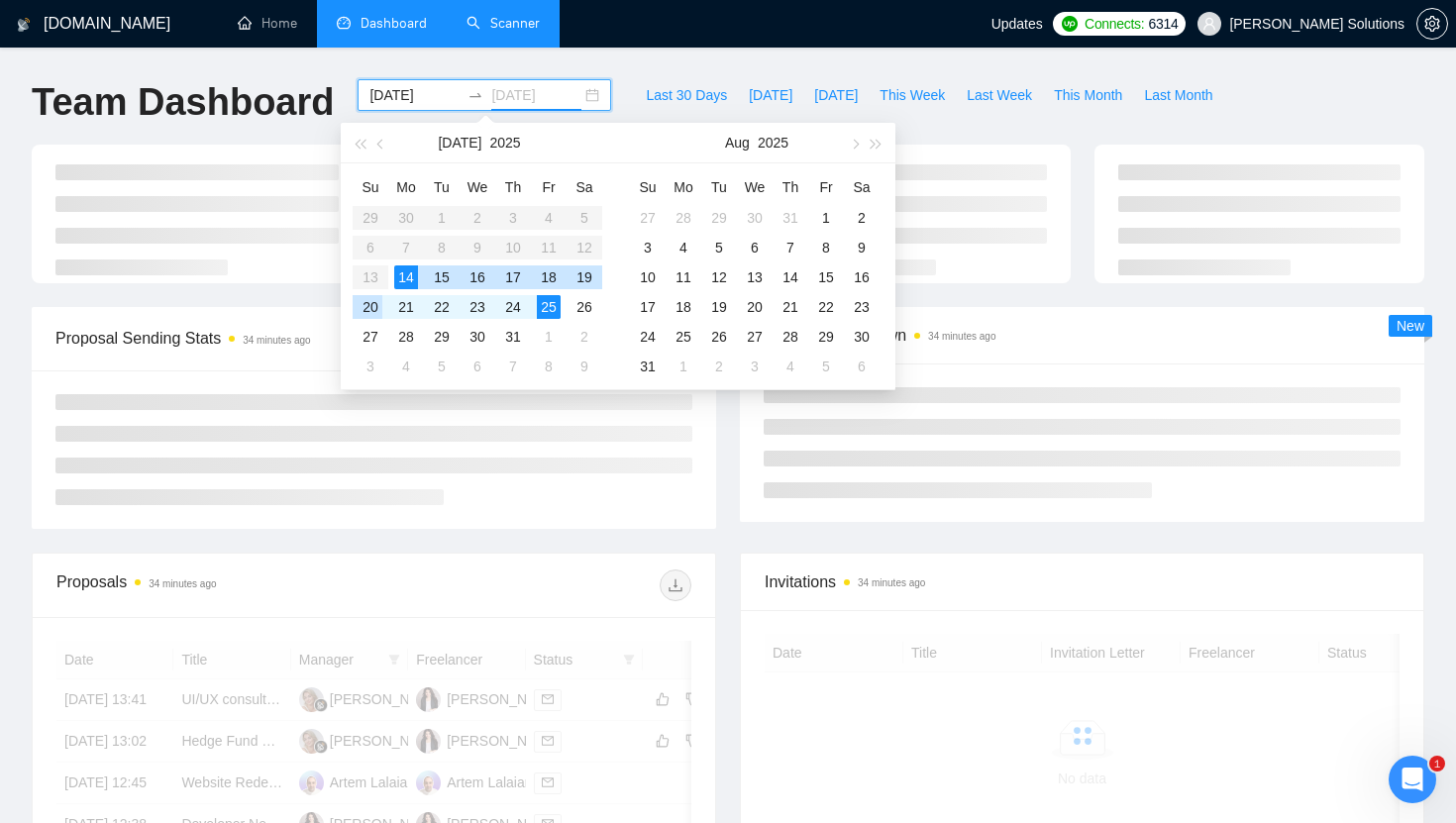click on "20" at bounding box center (370, 307) 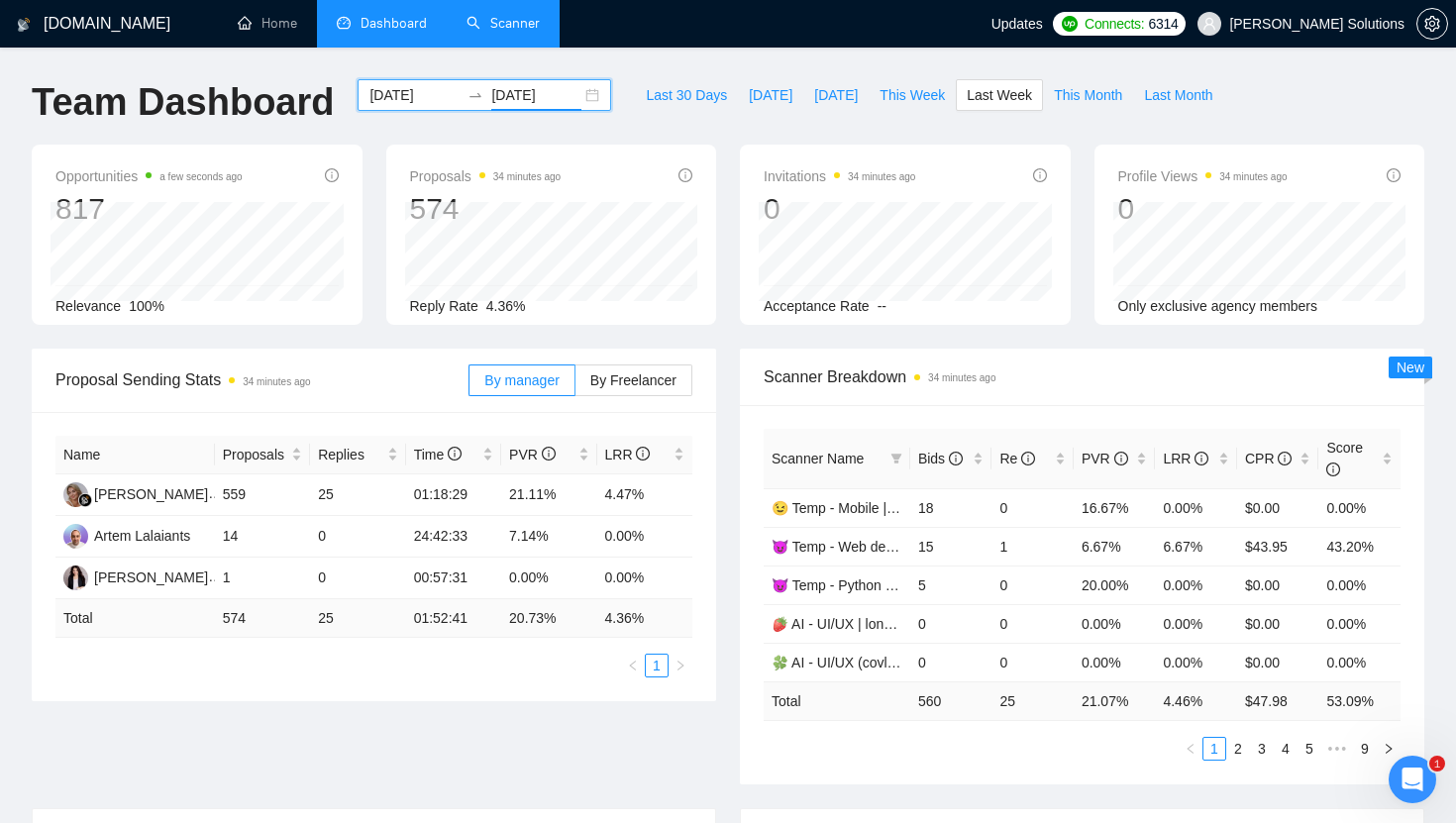 click on "[DOMAIN_NAME] Home Dashboard Scanner Updates  Connects: 6314 [PERSON_NAME] Solutions Team Dashboard [DATE] [DATE] Last 30 Days [DATE] [DATE] This Week Last Week This Month Last Month Opportunities a few seconds ago 817   Relevance 100% Proposals 34 minutes ago 574   Reply Rate 4.36% Invitations 34 minutes ago 0   Acceptance Rate -- Profile Views 34 minutes ago 0   Only exclusive agency members Proposal Sending Stats 34 minutes ago By manager By Freelancer Name Proposals Replies Time   PVR   LRR   [PERSON_NAME] 559 25 01:18:29 21.11% 4.47% Artem Lalaiants 14 0 24:42:33 7.14% 0.00% [PERSON_NAME] 1 0 00:57:31 0.00% 0.00% Total 574 25 01:52:41 20.73 % 4.36 % 1 Scanner Breakdown 34 minutes ago Scanner Name Bids   Re   PVR   LRR   CPR   Score   😉 Temp - Mobile | 35+ | Daria 18 0 16.67% 0.00% $0.00 0.00% 😈  Temp - Web dev | 45+ | Artem  15 1 6.67% 6.67% $43.95 43.20% 😈 Temp - Python | 45+, fixed | Artem  5 0 20.00% 0.00% $0.00 0.00% 🍓 AI - UI/UX | long-term | Marina 0 0 0.00% 0.00% $0.00 0.00% 0 0 %" at bounding box center [728, 795] 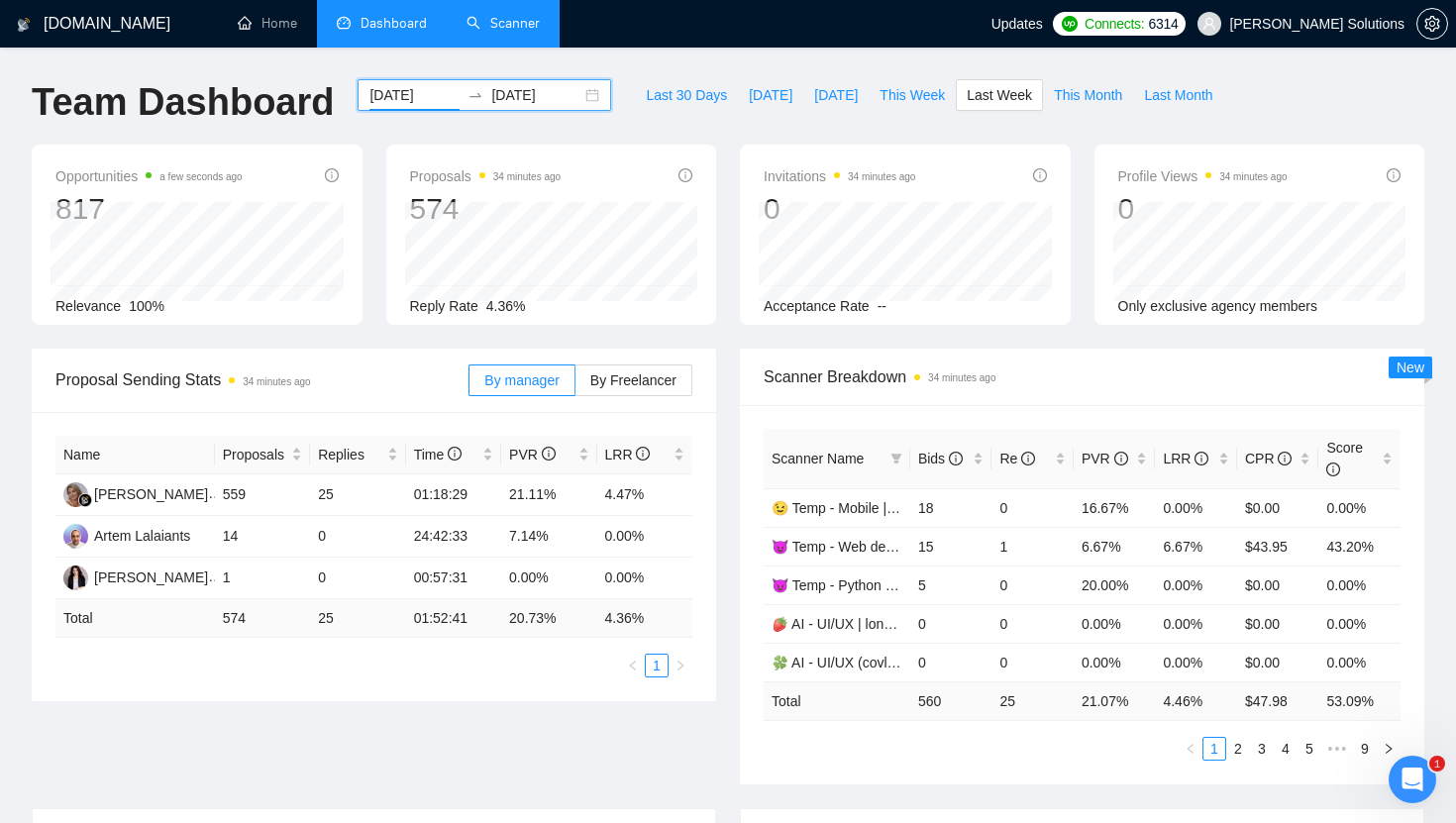 click on "[DATE]" at bounding box center [414, 95] 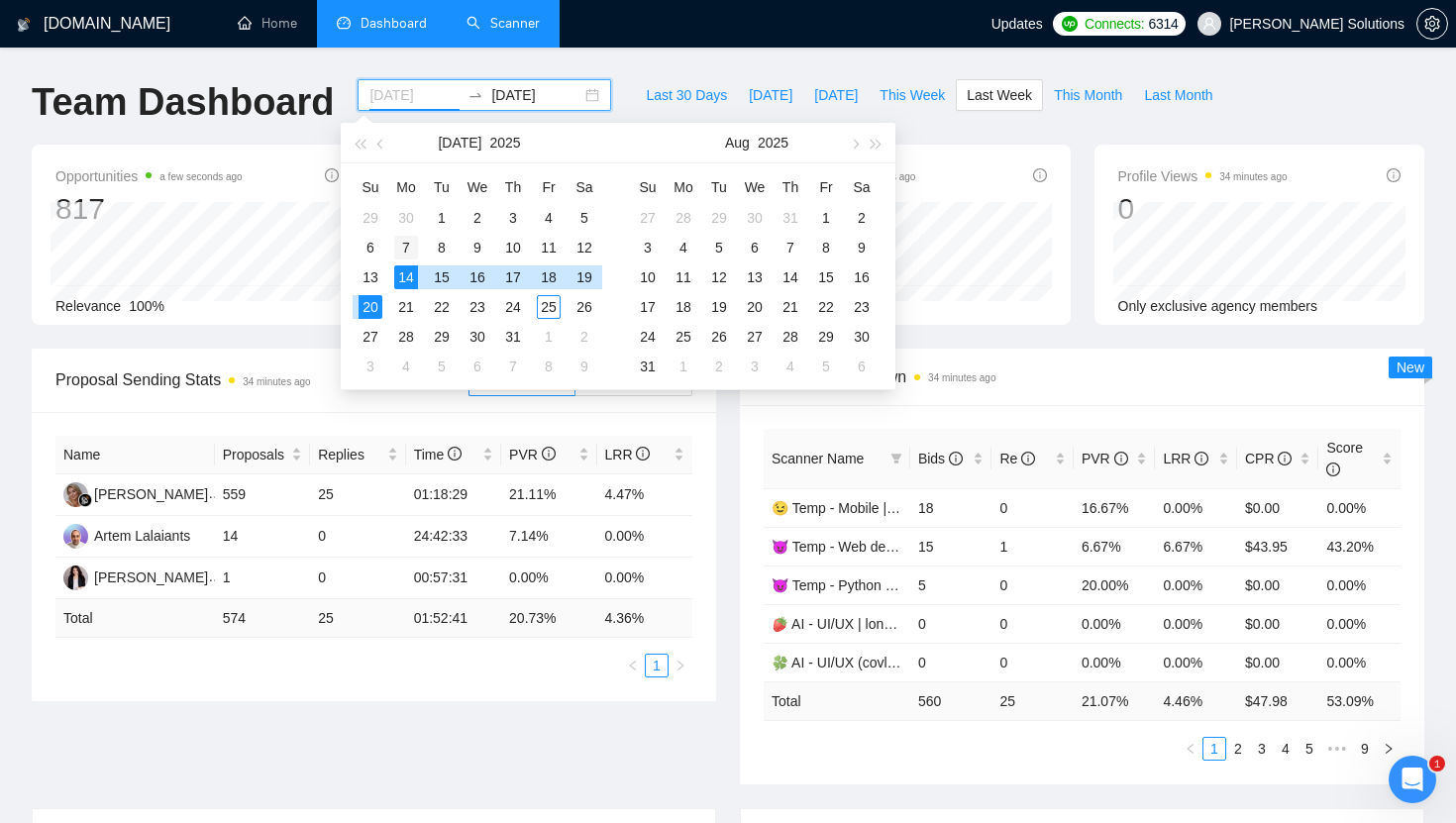 type on "[DATE]" 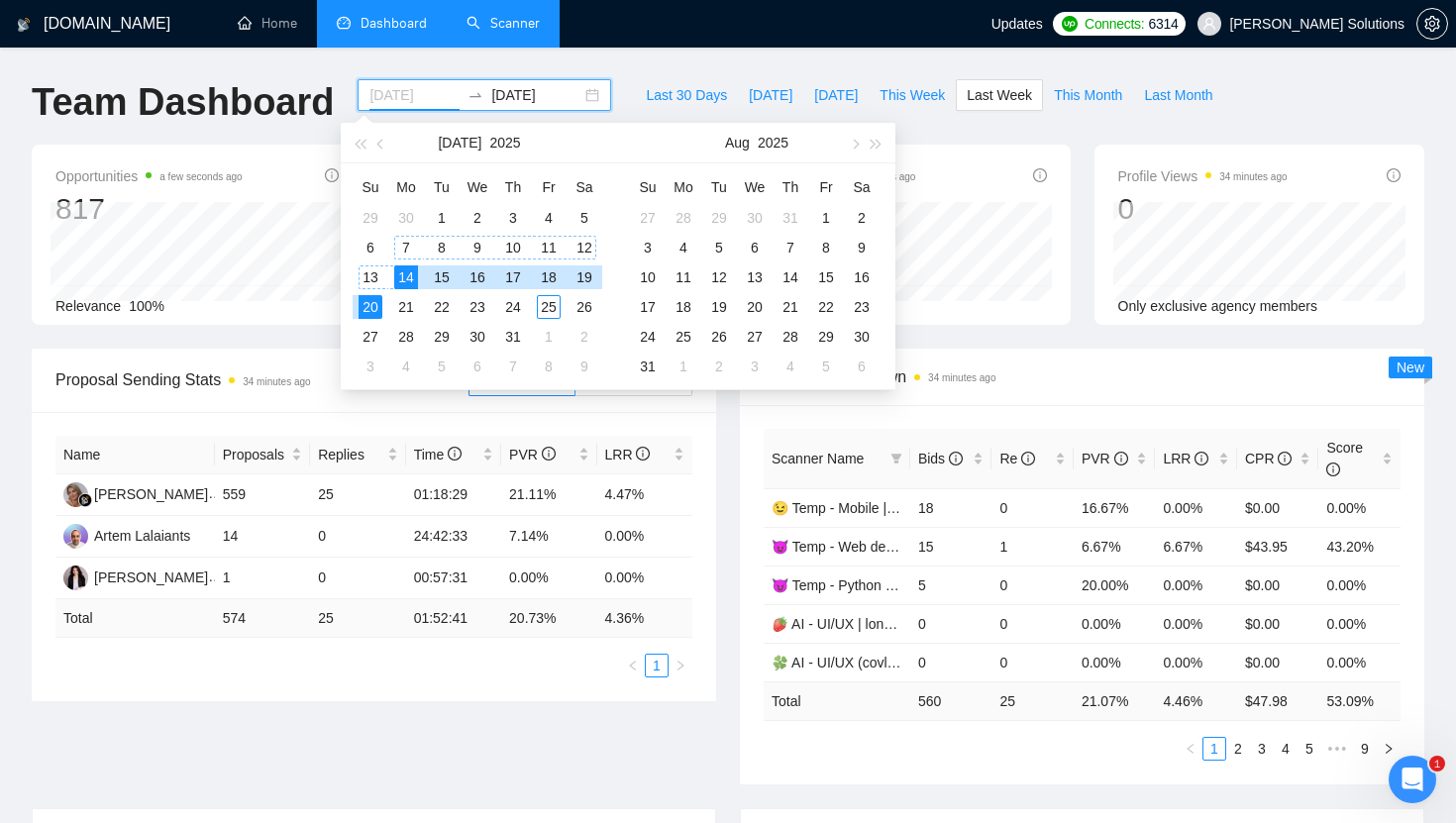 click on "7" at bounding box center [406, 248] 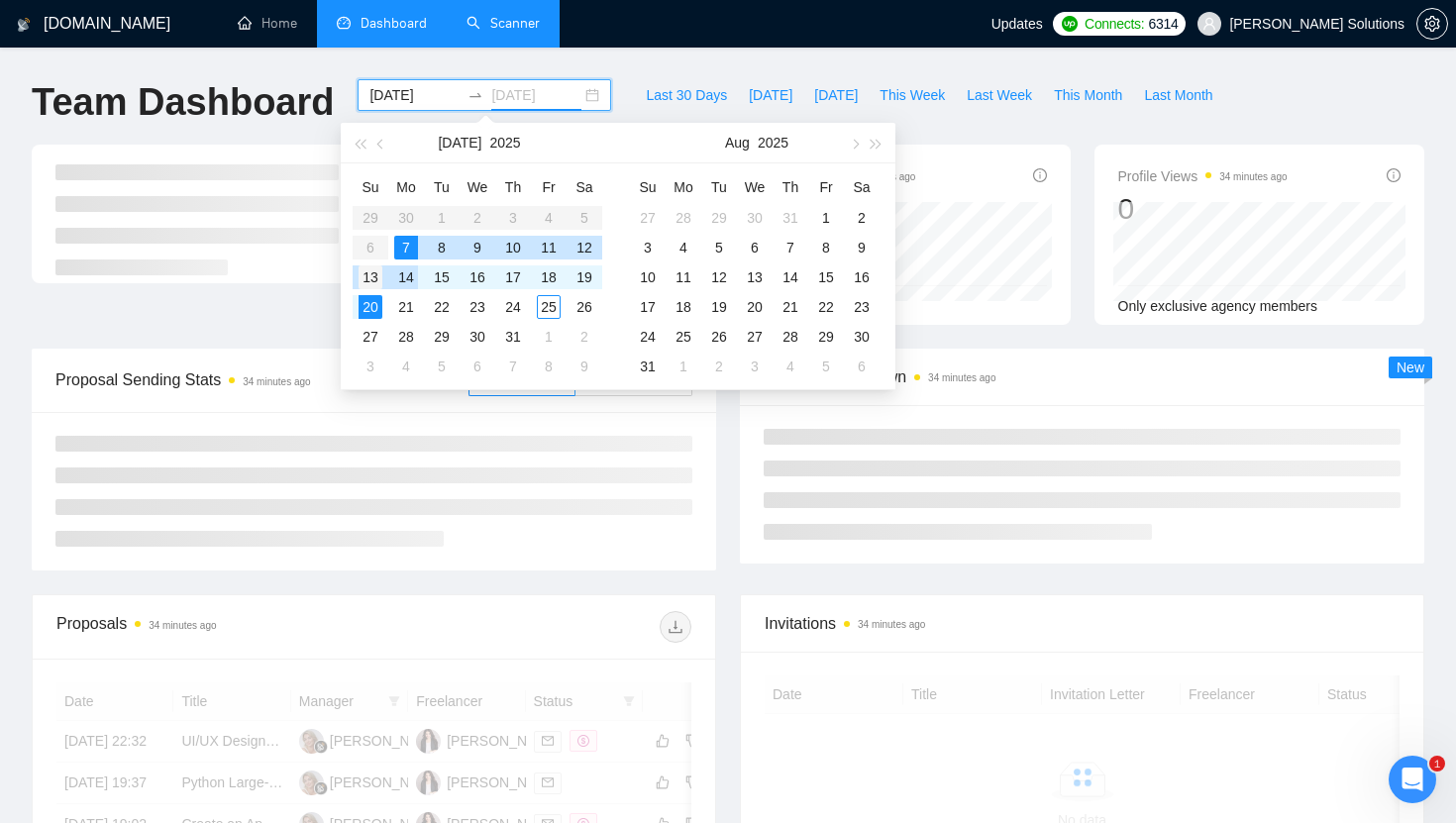 type on "[DATE]" 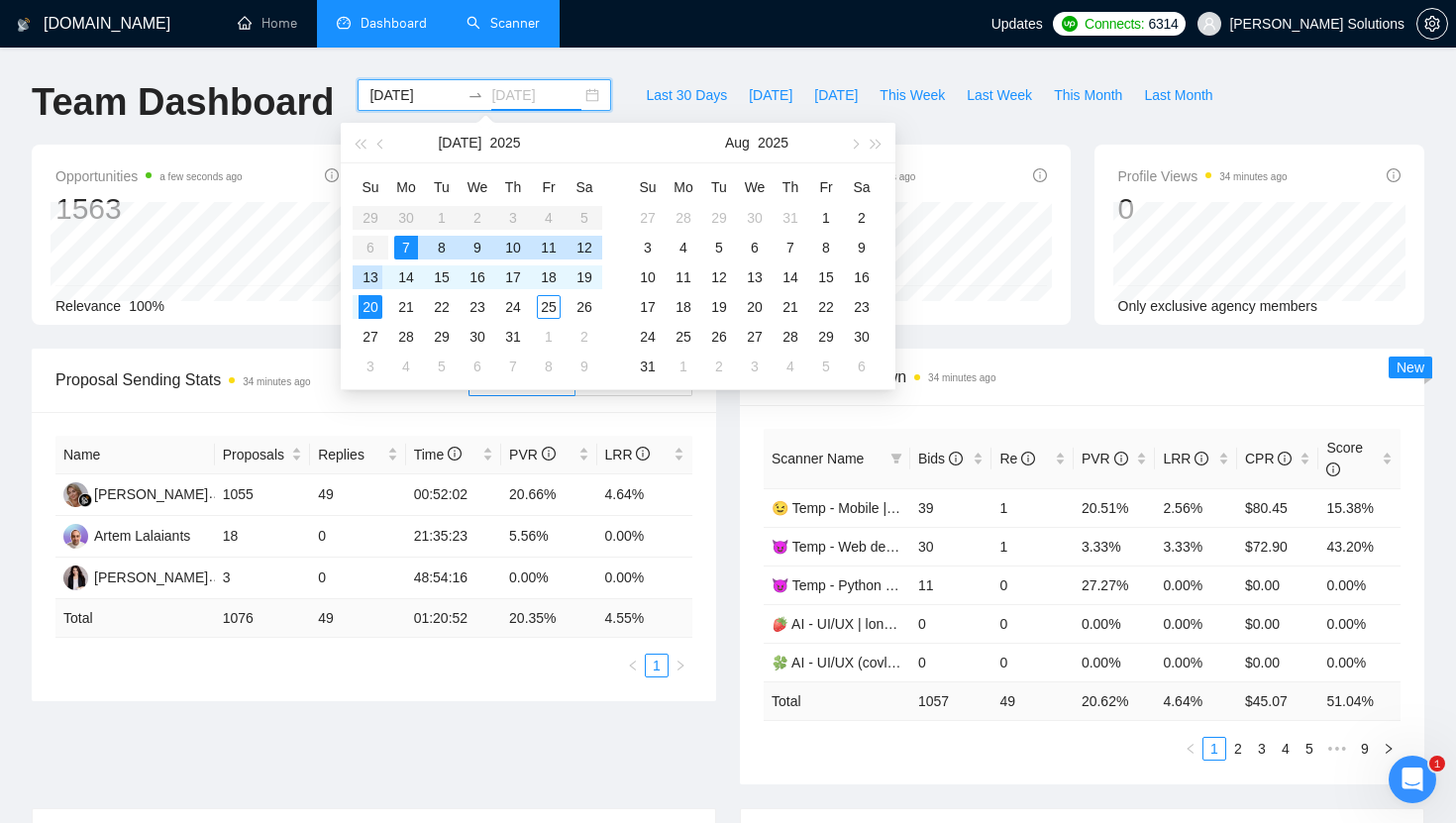 click on "13" at bounding box center [370, 277] 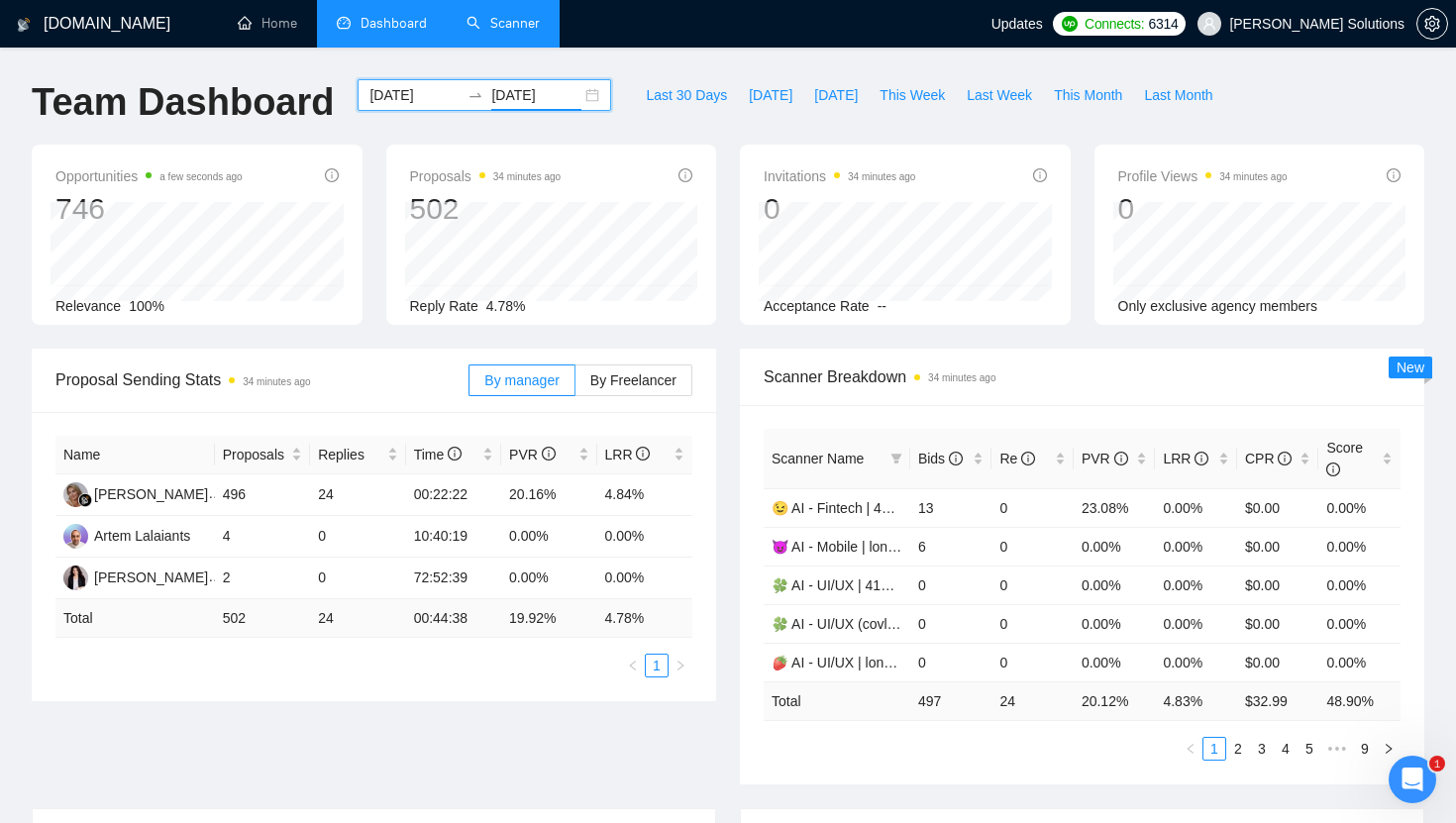 click on "[DATE]" at bounding box center (414, 95) 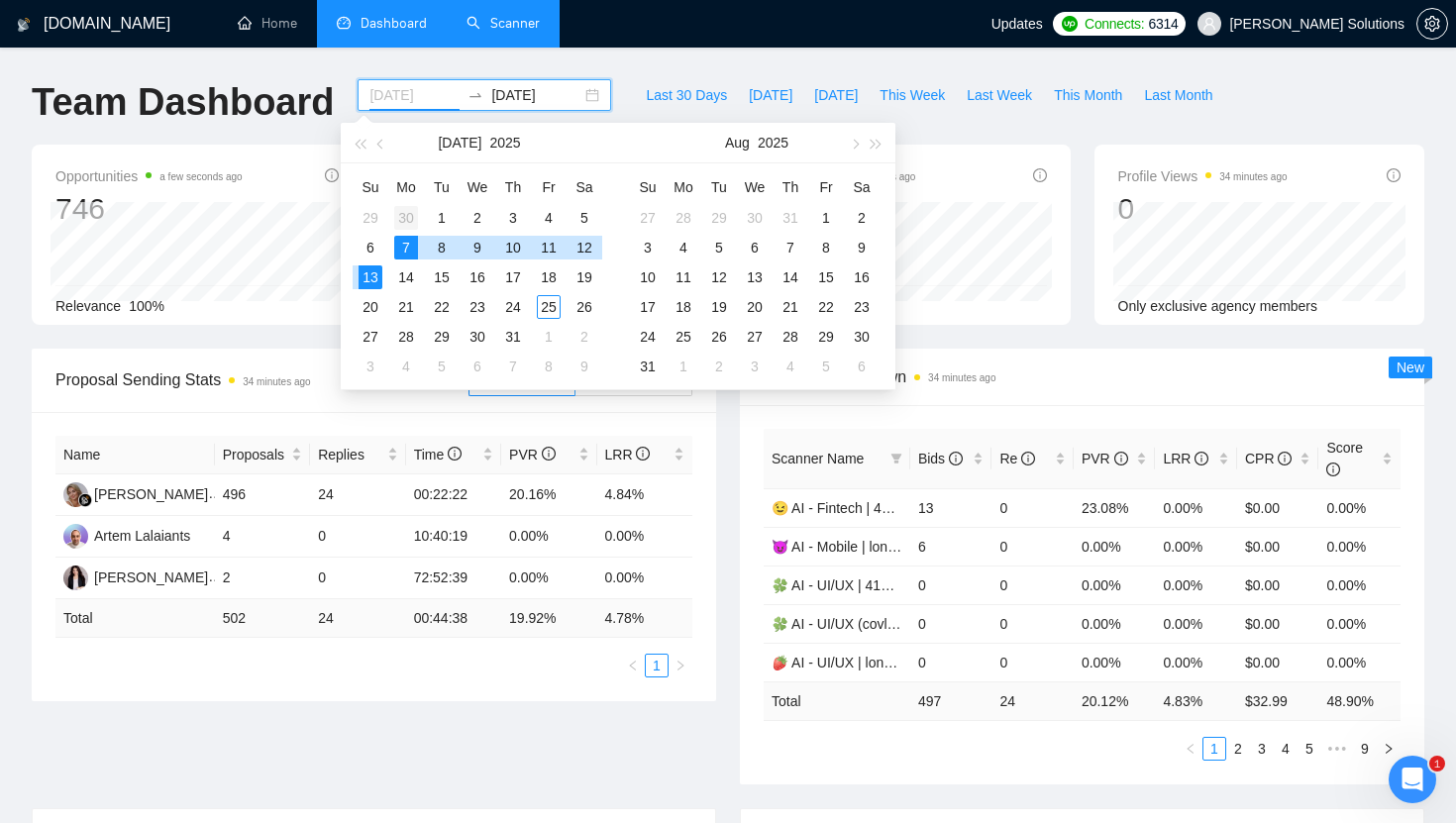 type on "[DATE]" 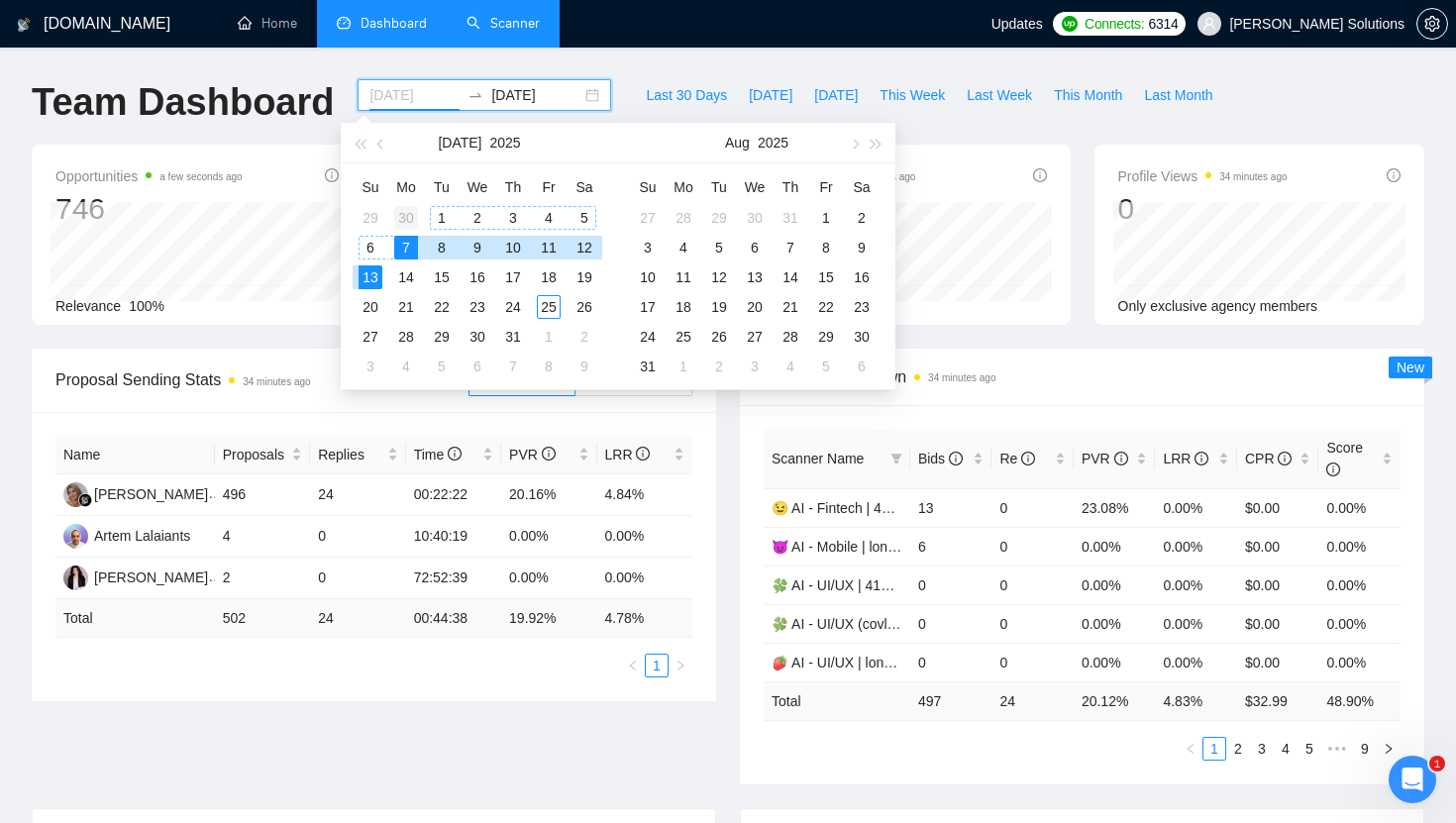 click on "30" at bounding box center (406, 218) 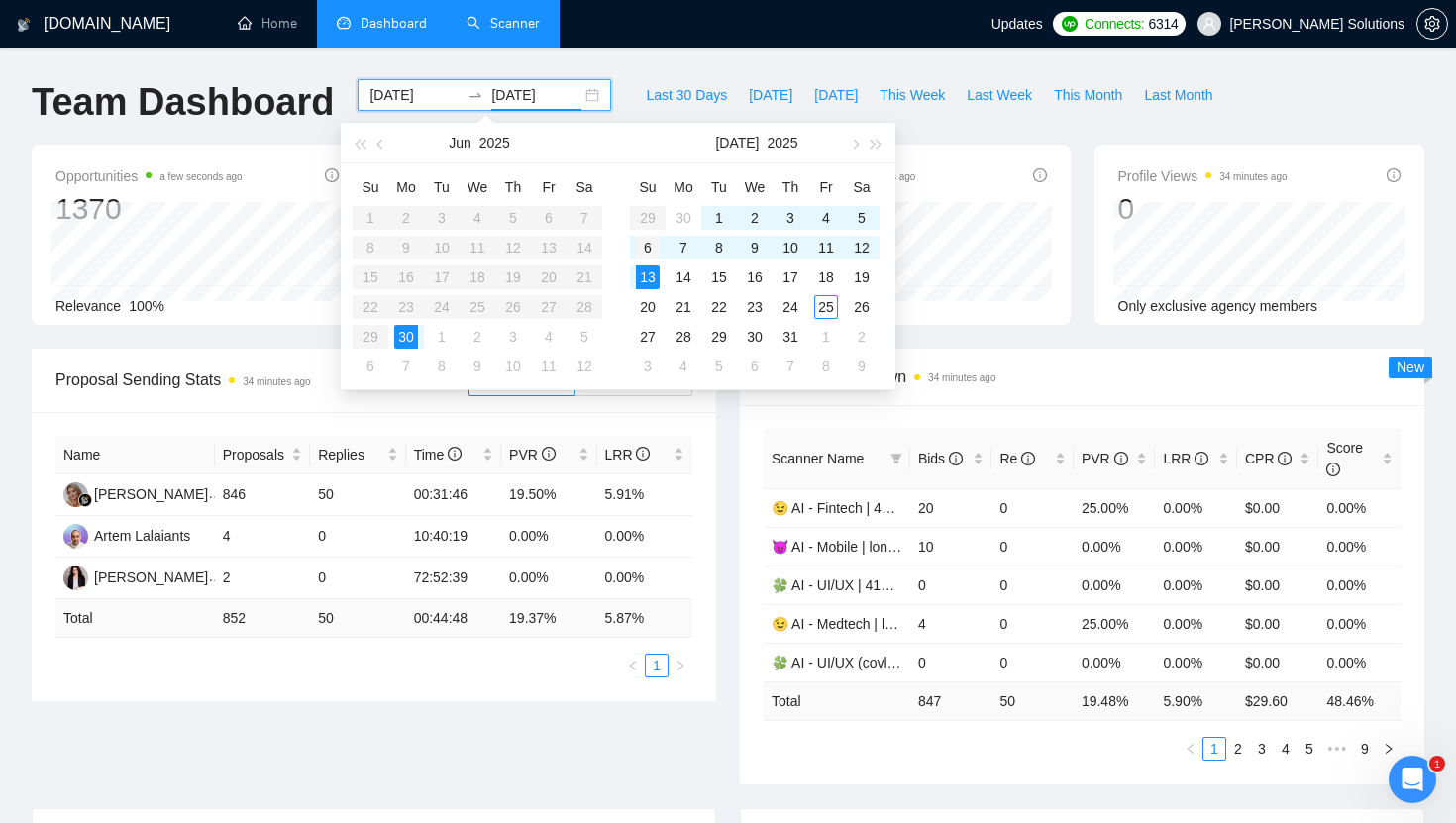 type on "[DATE]" 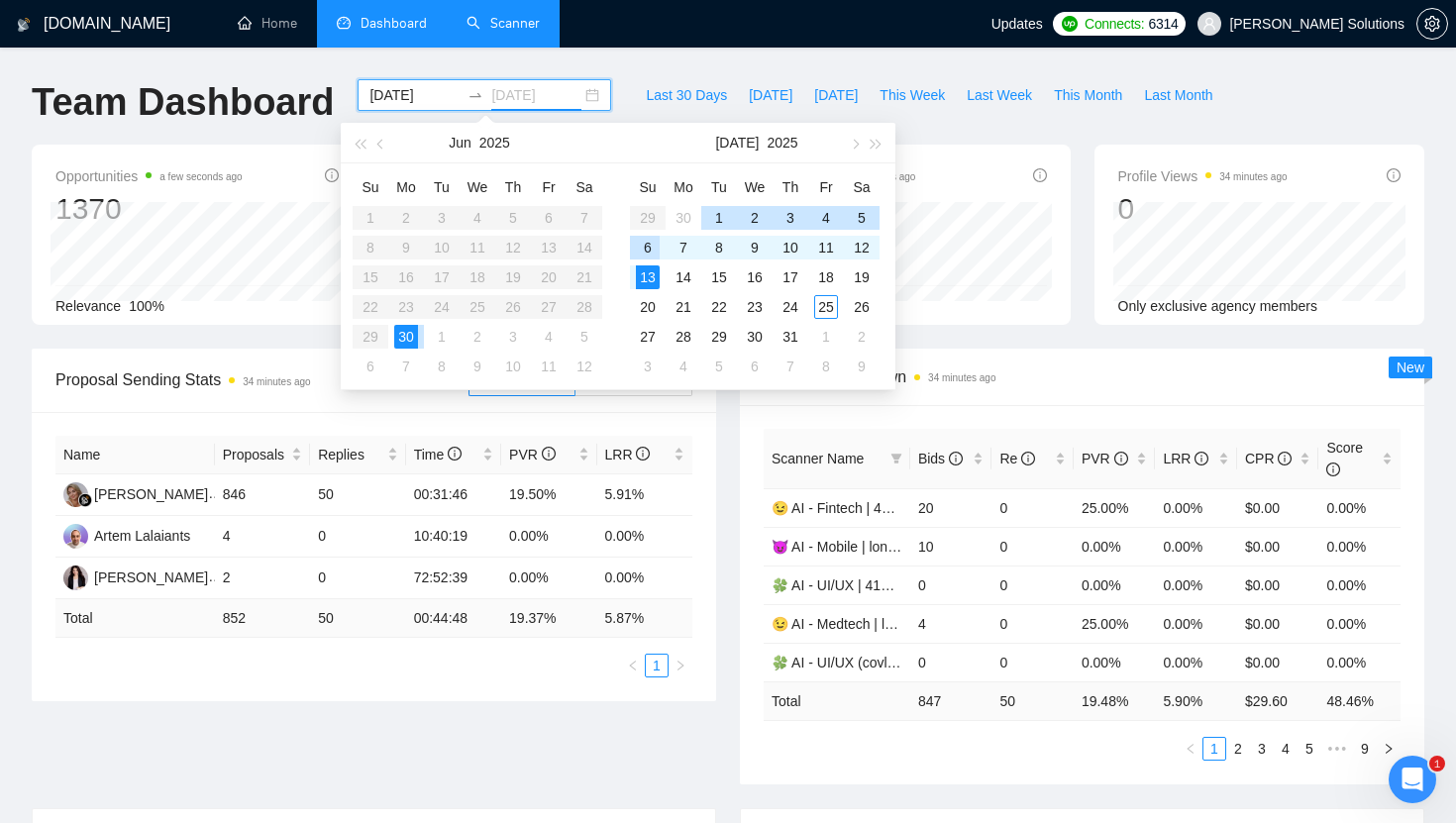 click on "6" at bounding box center (648, 248) 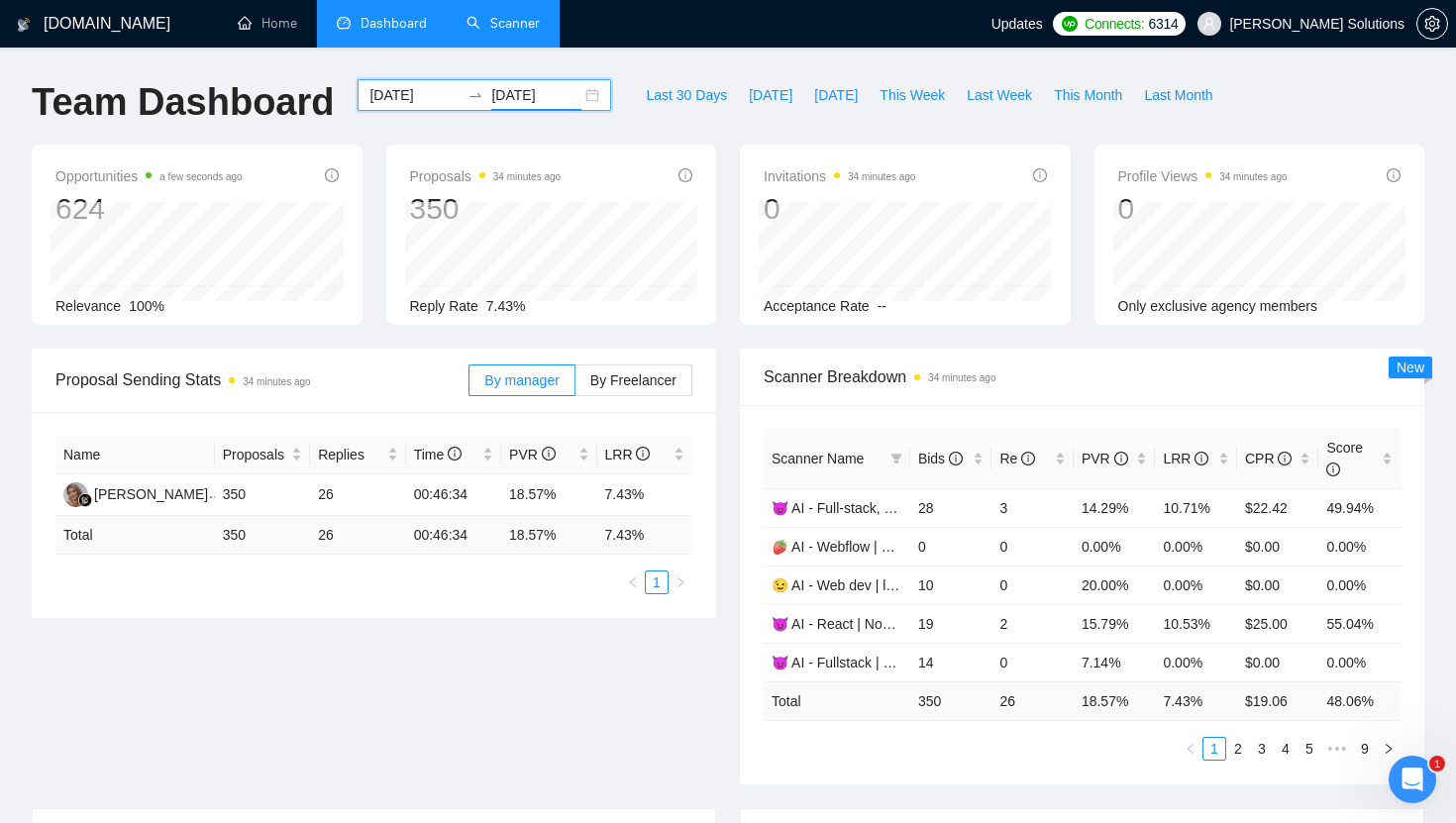 click on "[DATE] [DATE]" at bounding box center [484, 95] 